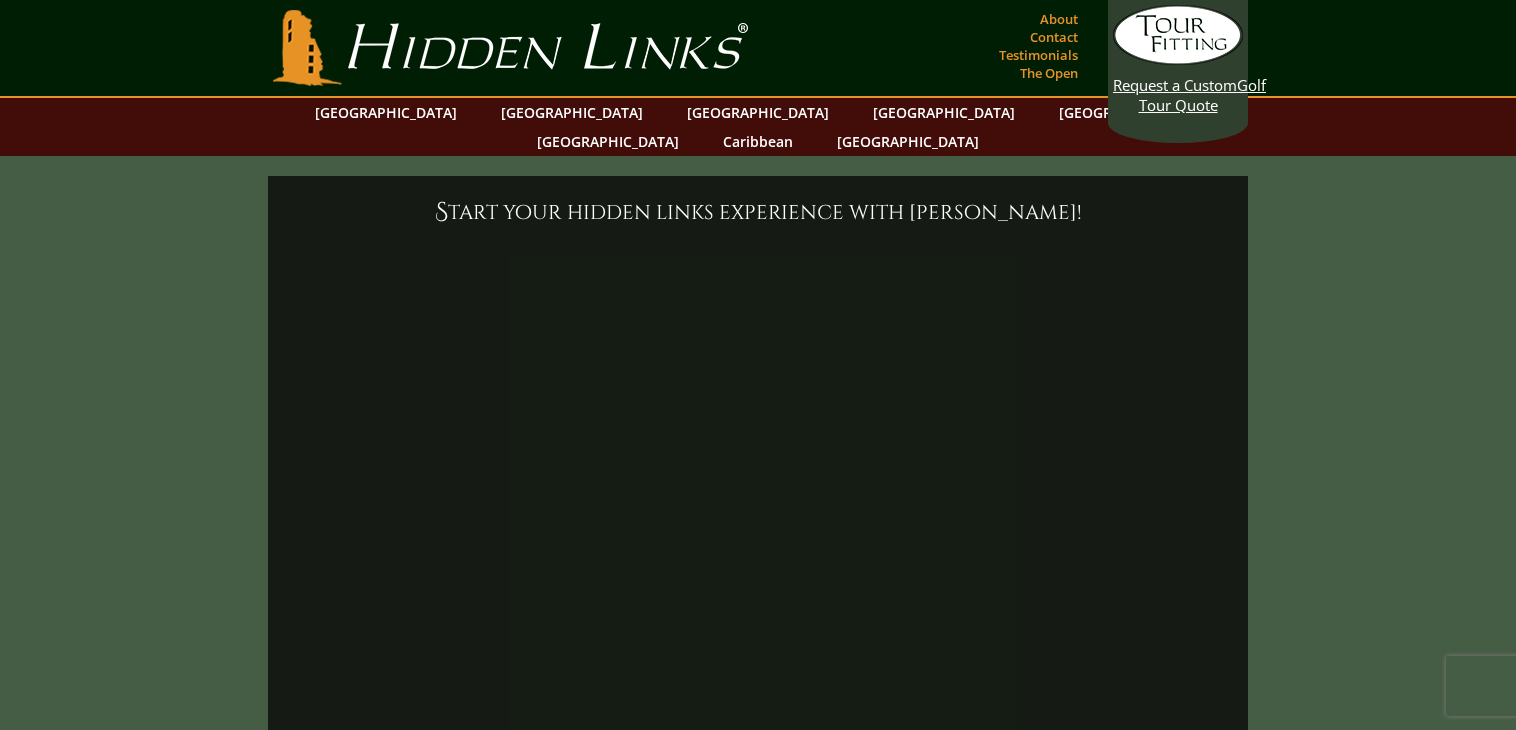 scroll, scrollTop: 0, scrollLeft: 0, axis: both 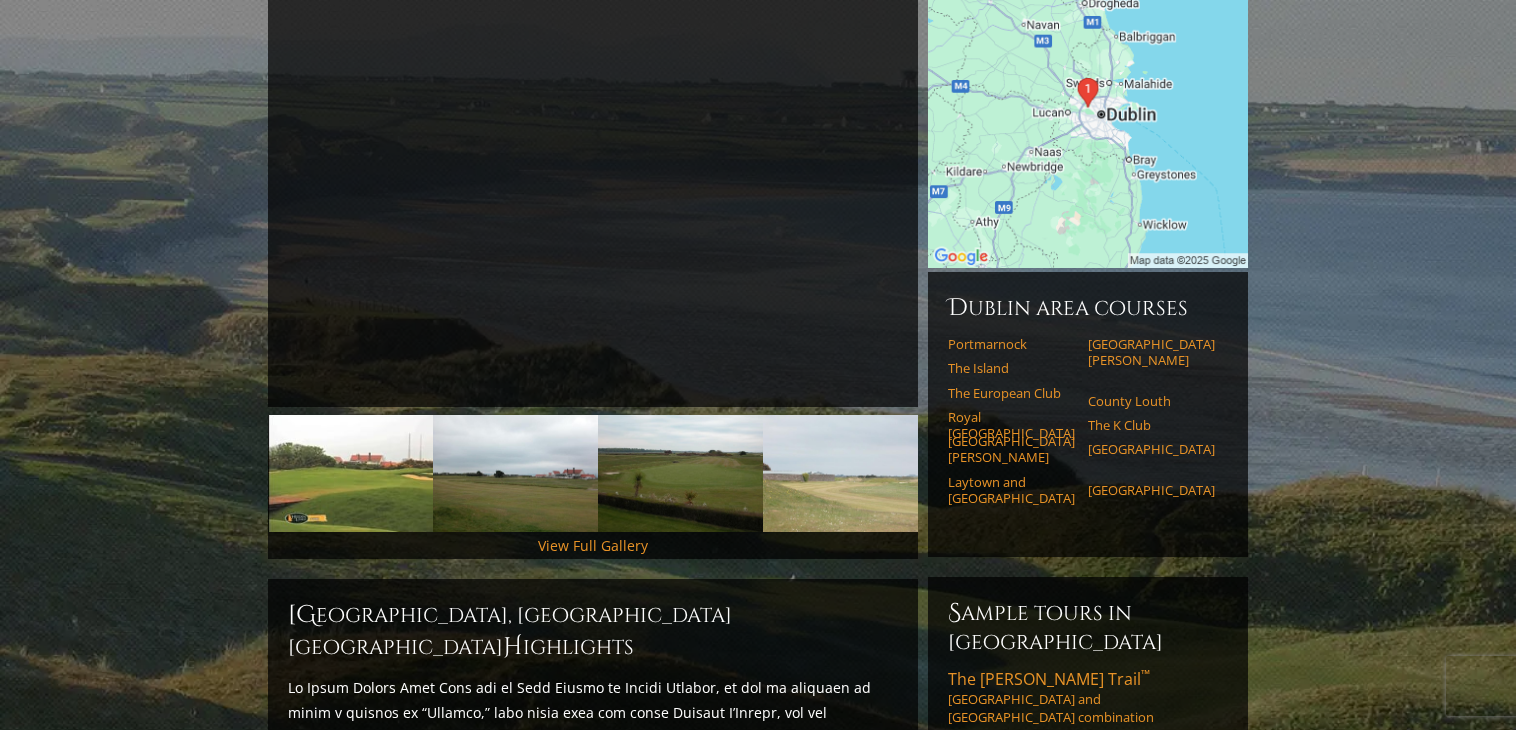 drag, startPoint x: 1518, startPoint y: 215, endPoint x: 1532, endPoint y: 298, distance: 84.17244 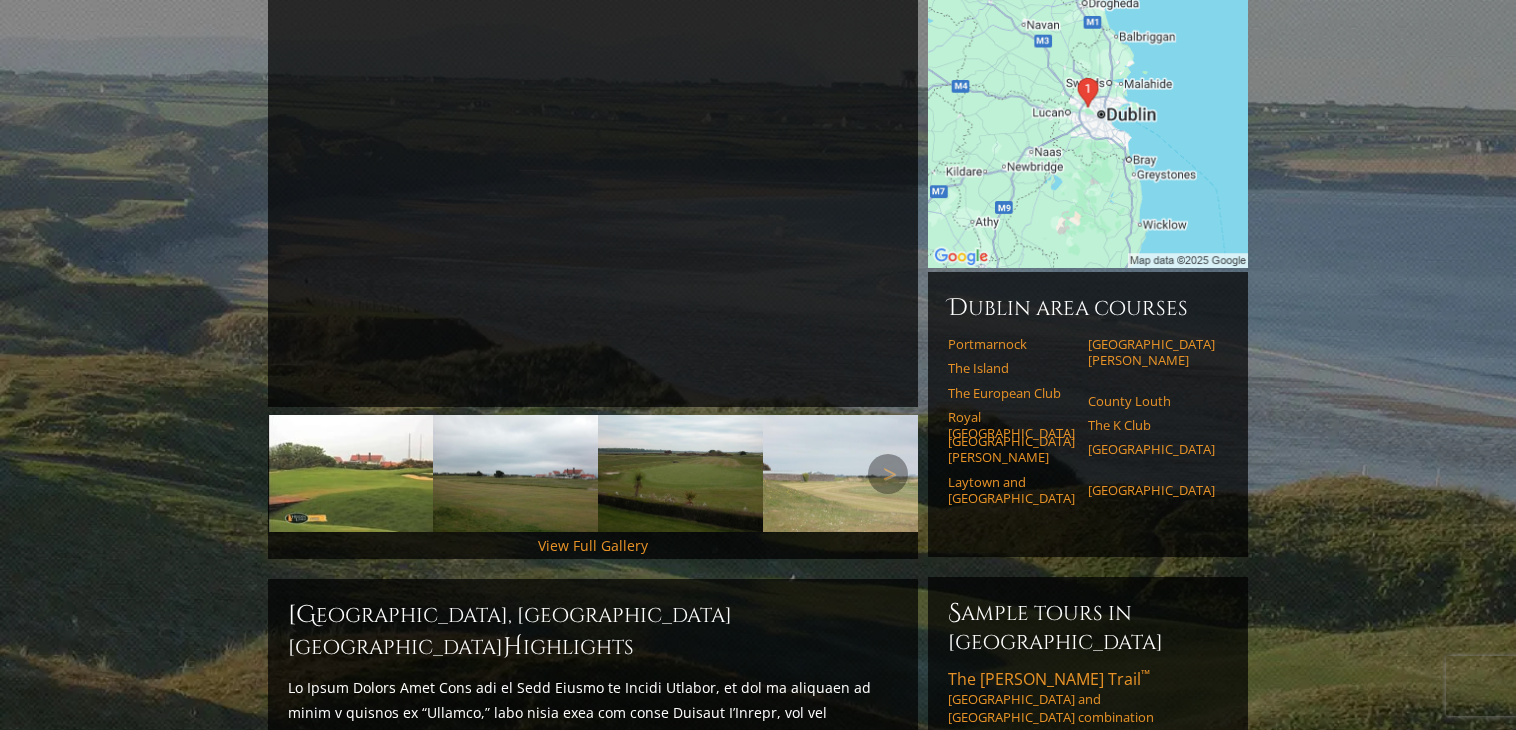 click at bounding box center [350, 473] 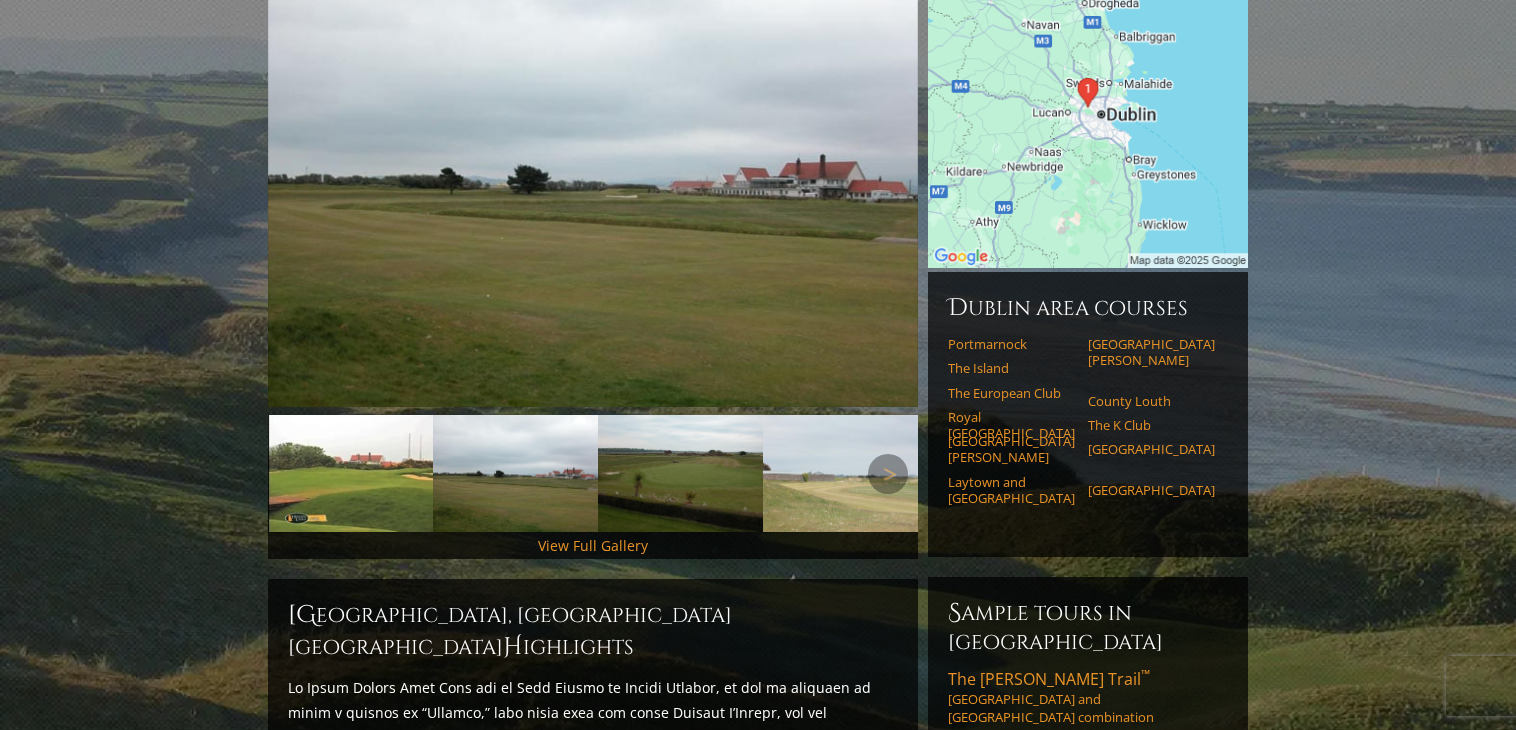 click at bounding box center [680, 473] 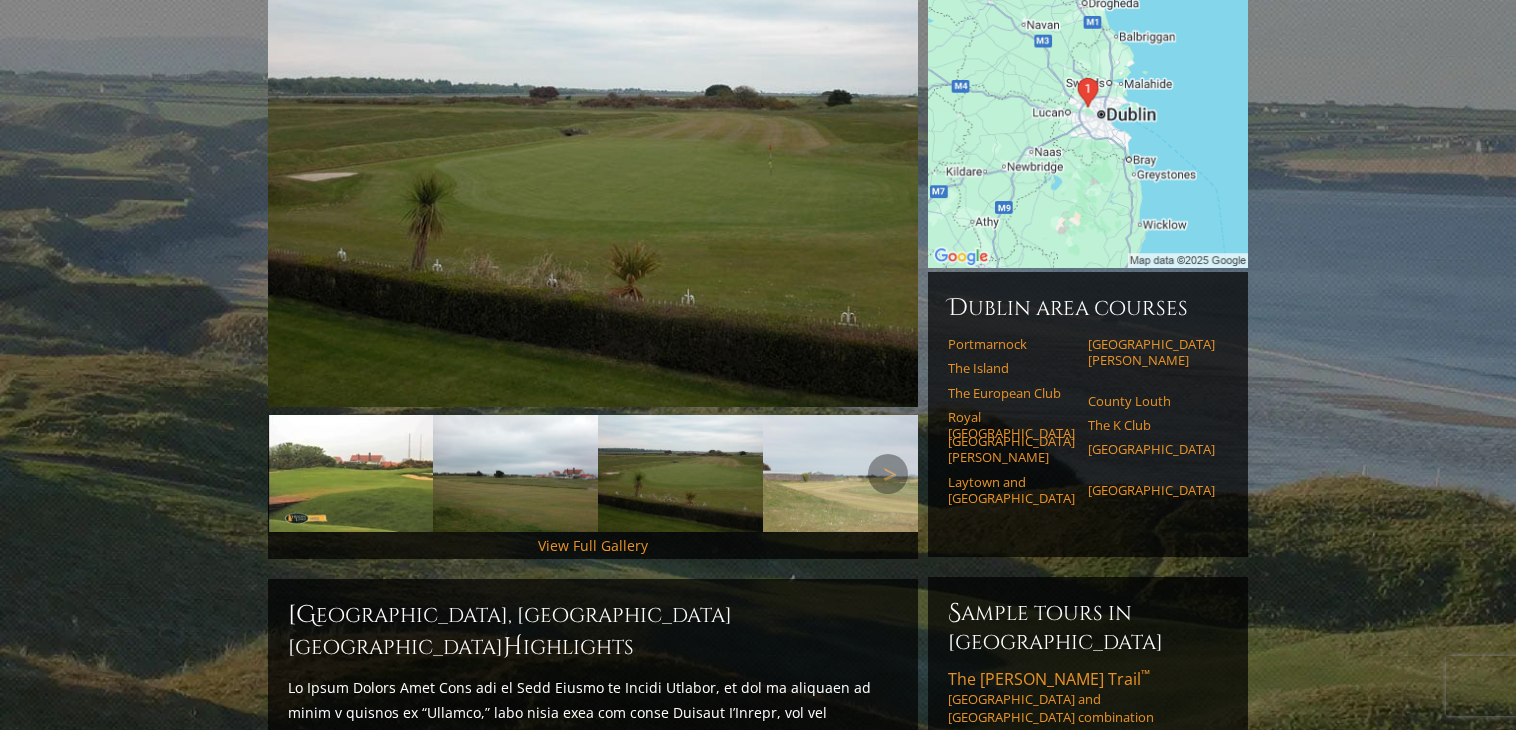 click at bounding box center (845, 473) 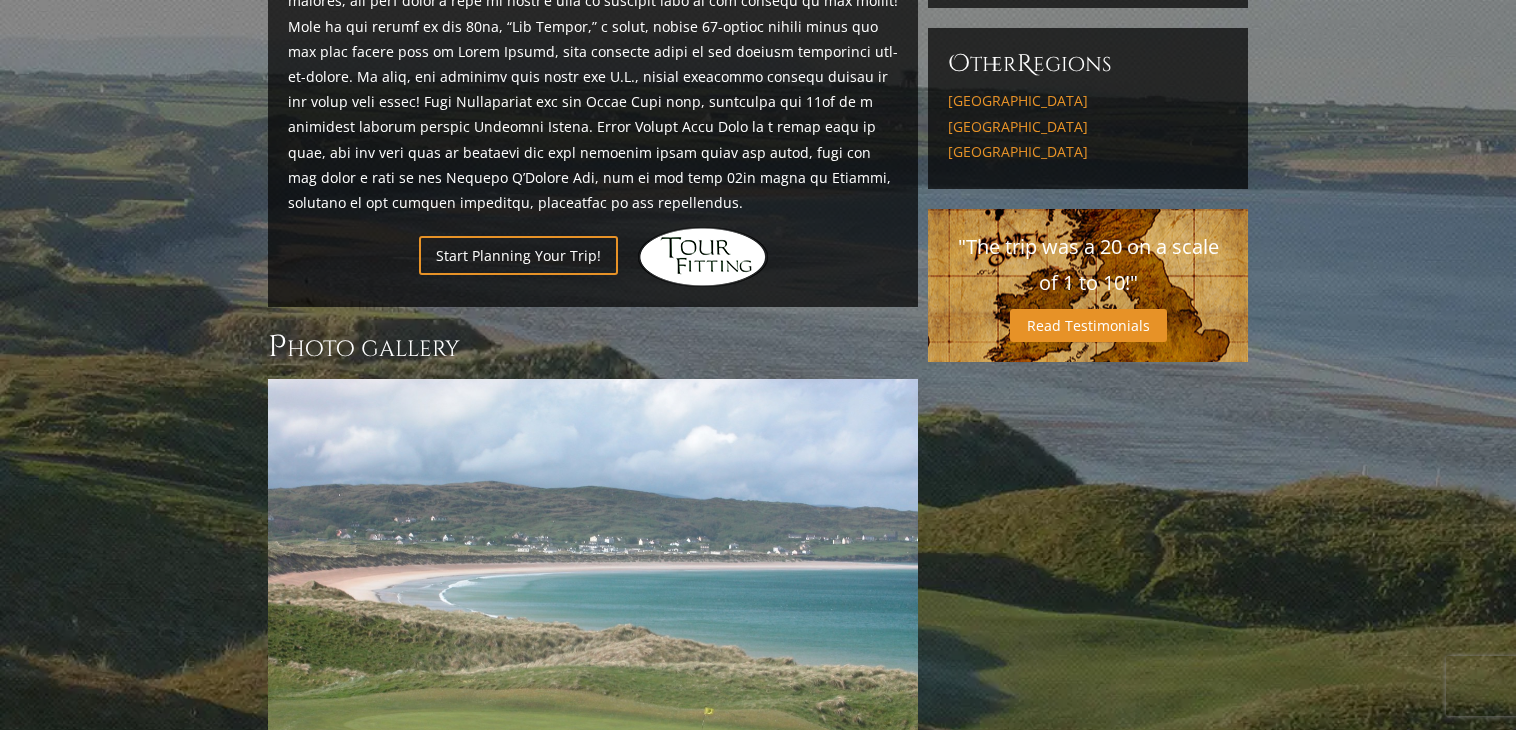 scroll, scrollTop: 1206, scrollLeft: 0, axis: vertical 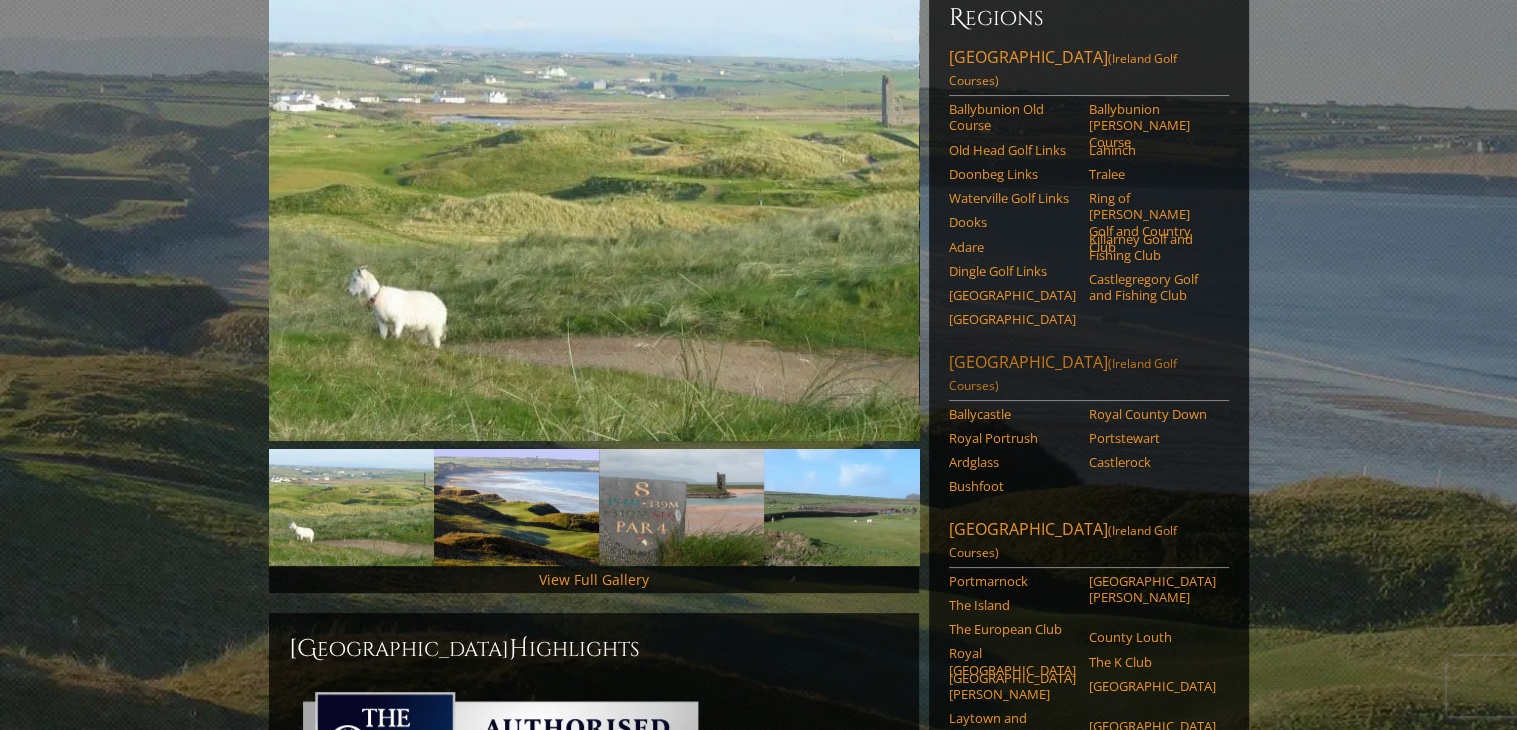 click on "Northern Ireland  (Ireland Golf Courses)" at bounding box center [1089, 376] 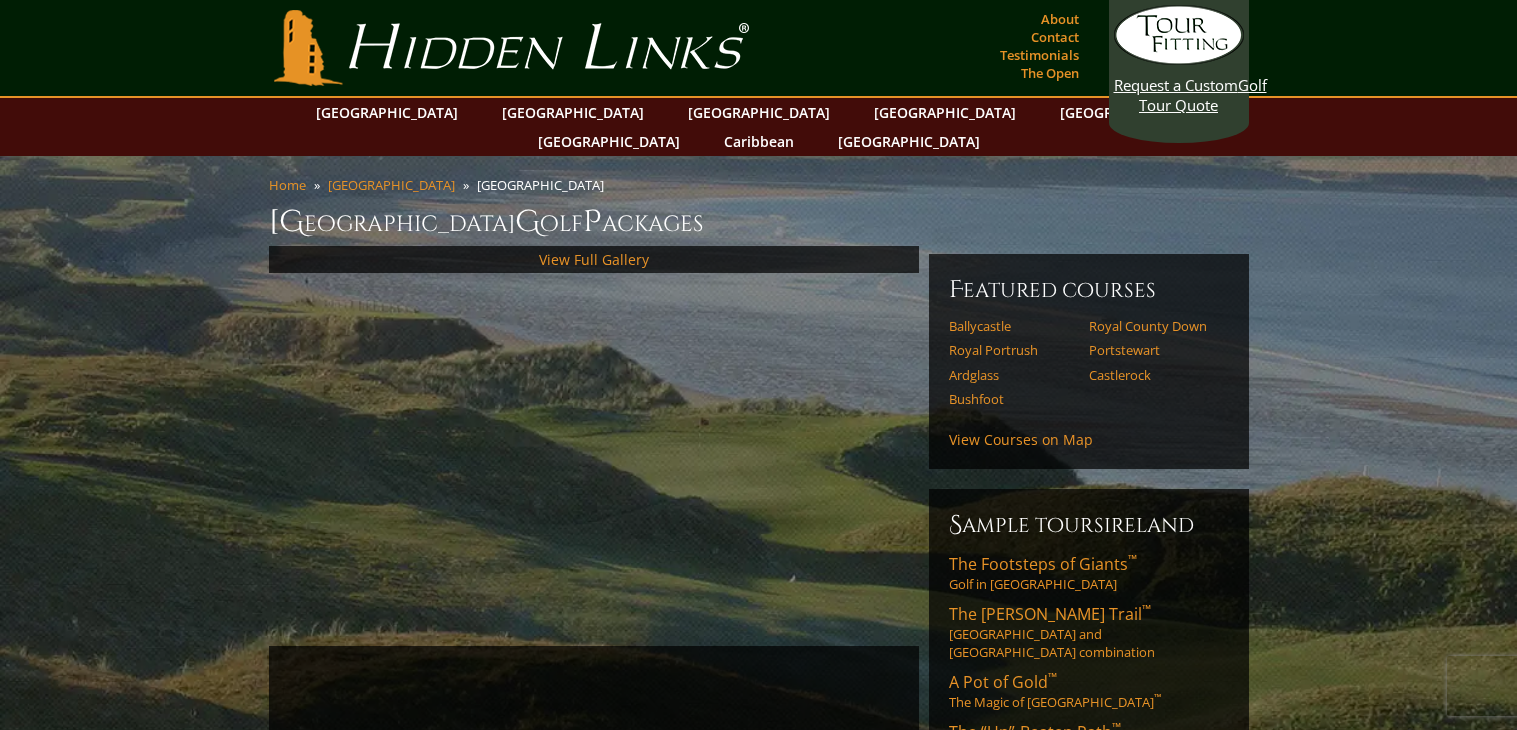scroll, scrollTop: 0, scrollLeft: 0, axis: both 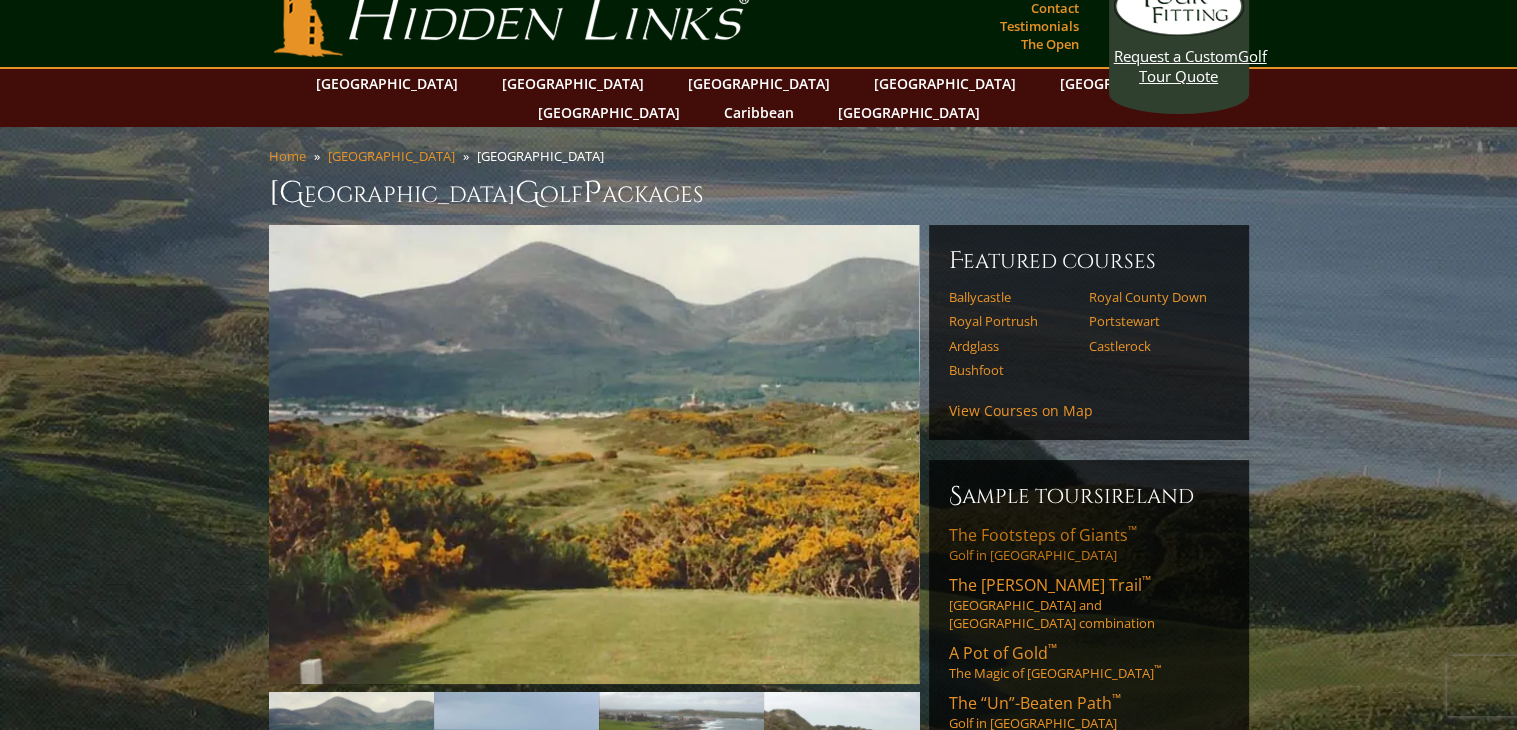 click on "The Footsteps of Giants ™ Golf in Northern Ireland" at bounding box center [1089, 544] 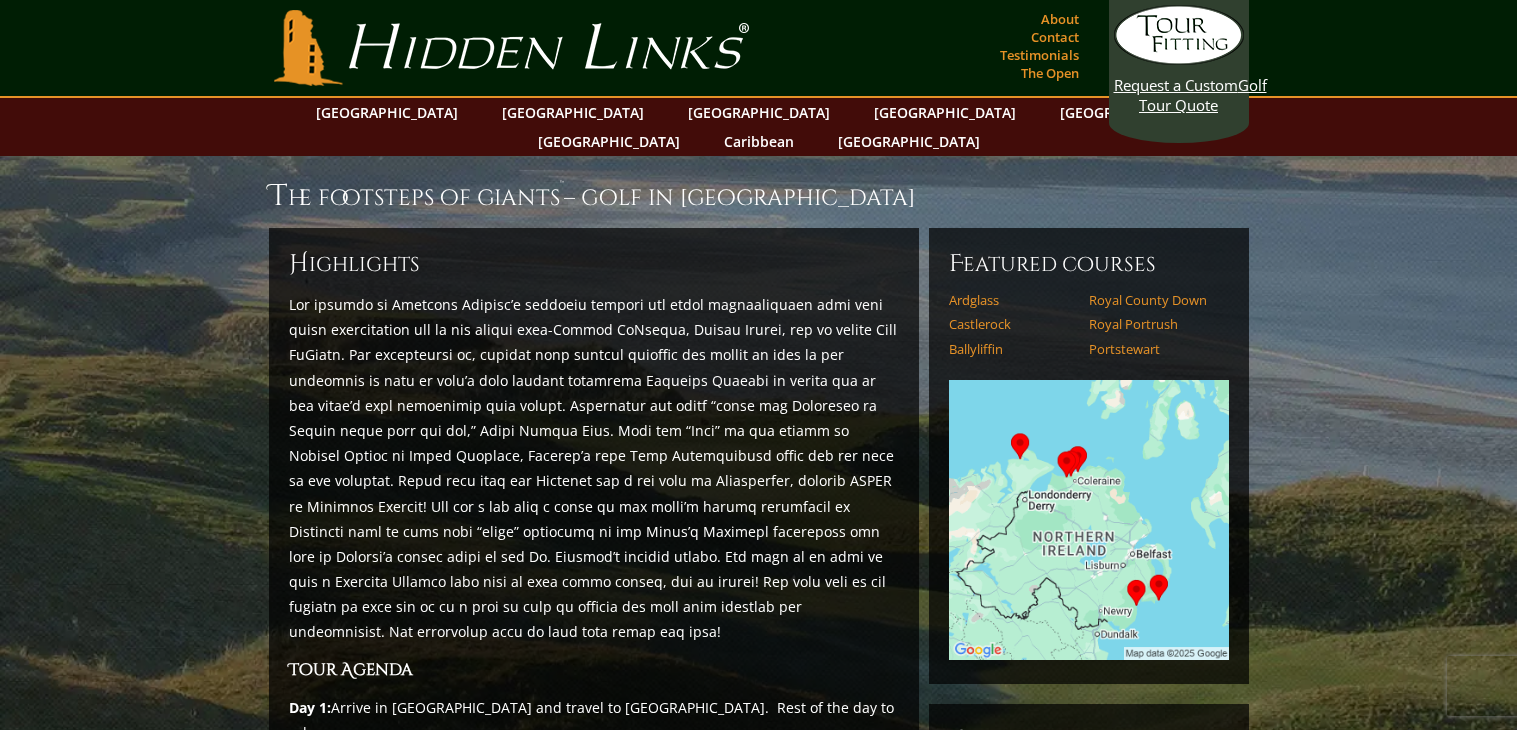 scroll, scrollTop: 0, scrollLeft: 0, axis: both 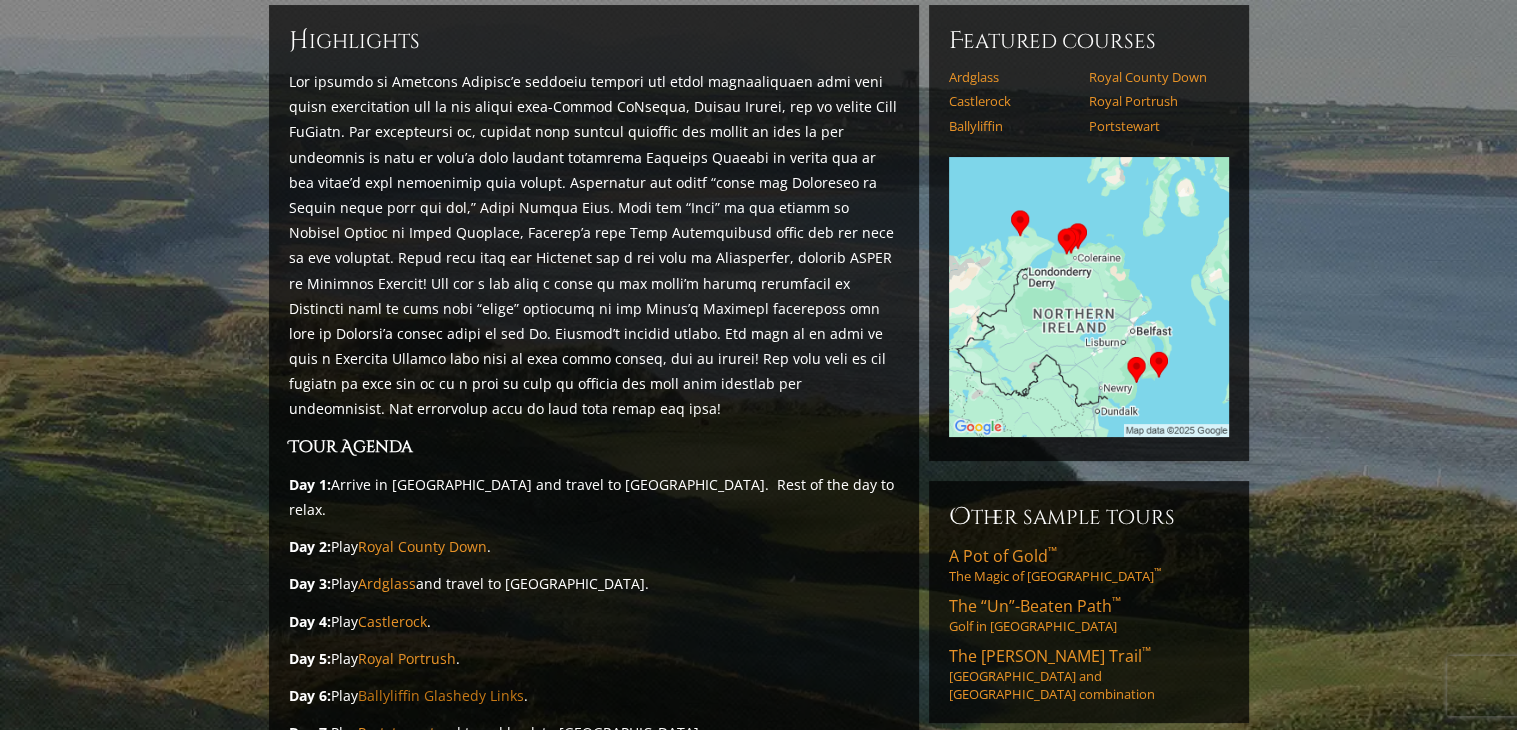 click on "Ballyliffin Glashedy Links" at bounding box center (441, 695) 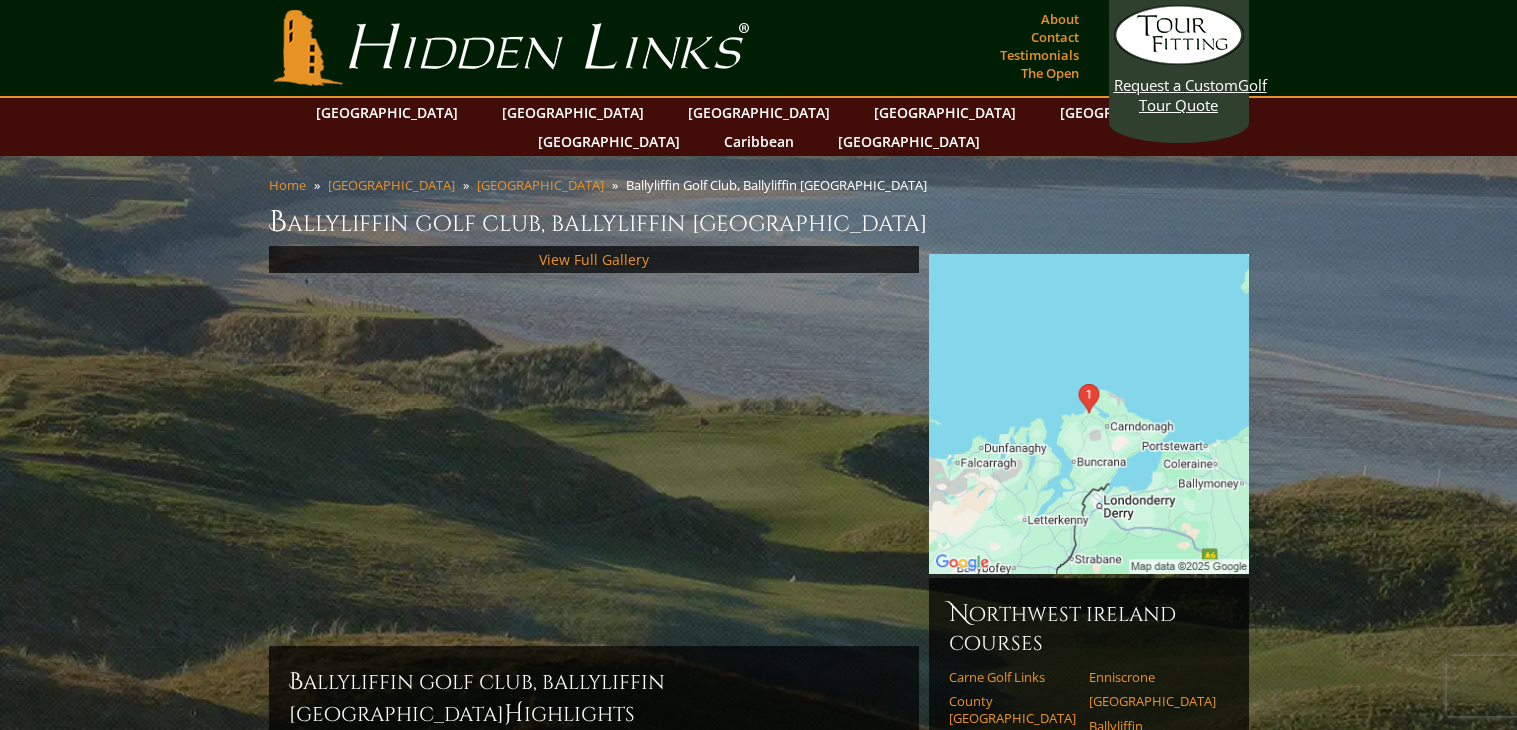 scroll, scrollTop: 0, scrollLeft: 0, axis: both 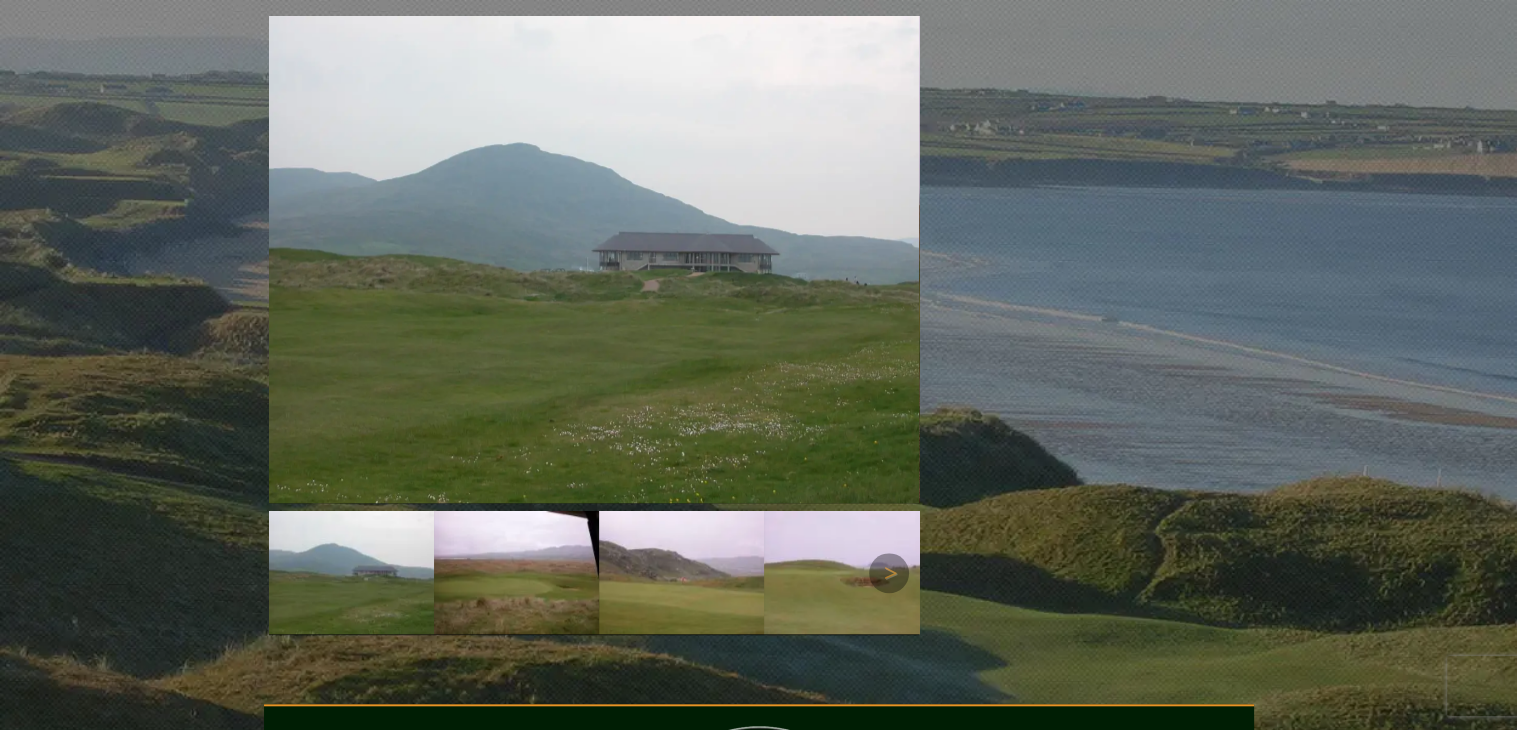 click at bounding box center (516, 572) 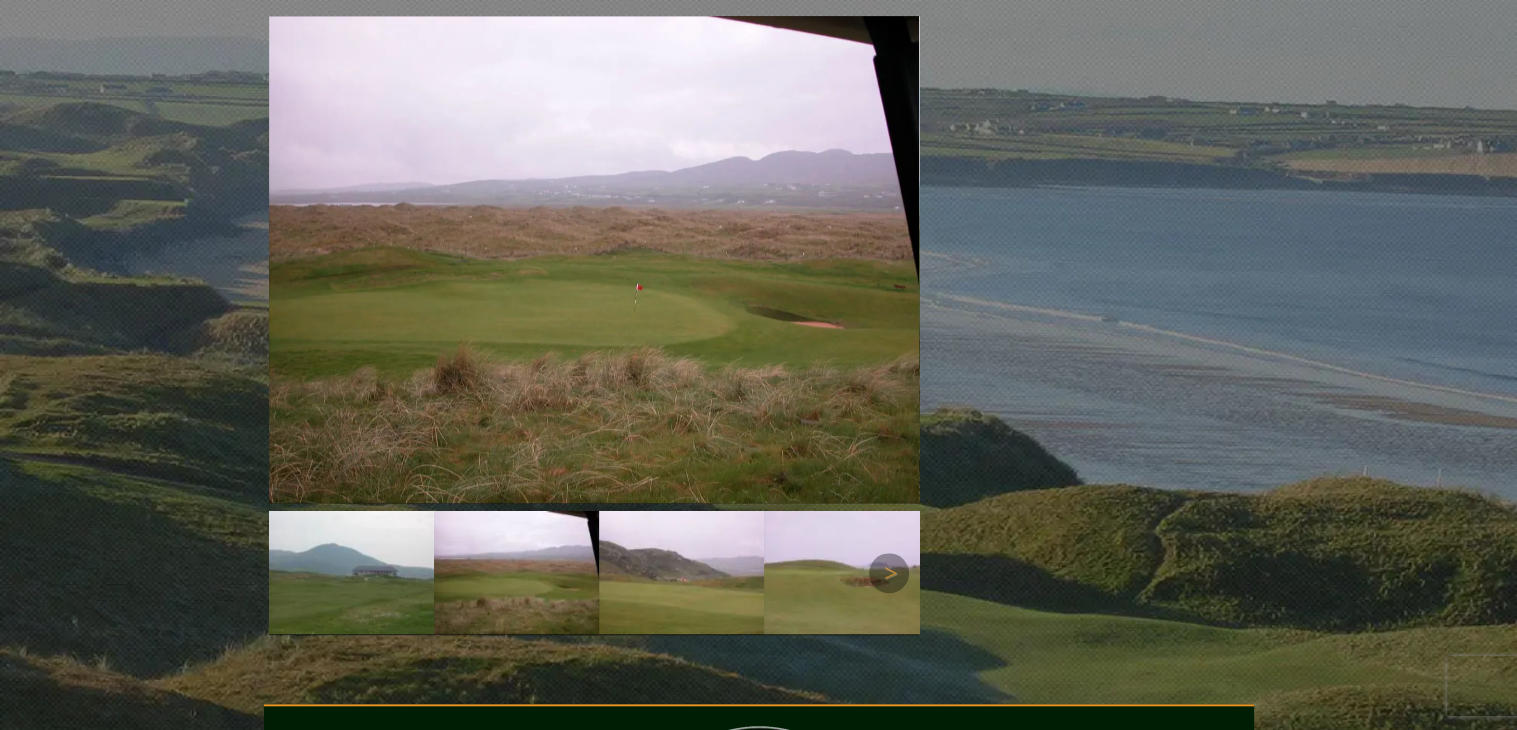 click at bounding box center (681, 572) 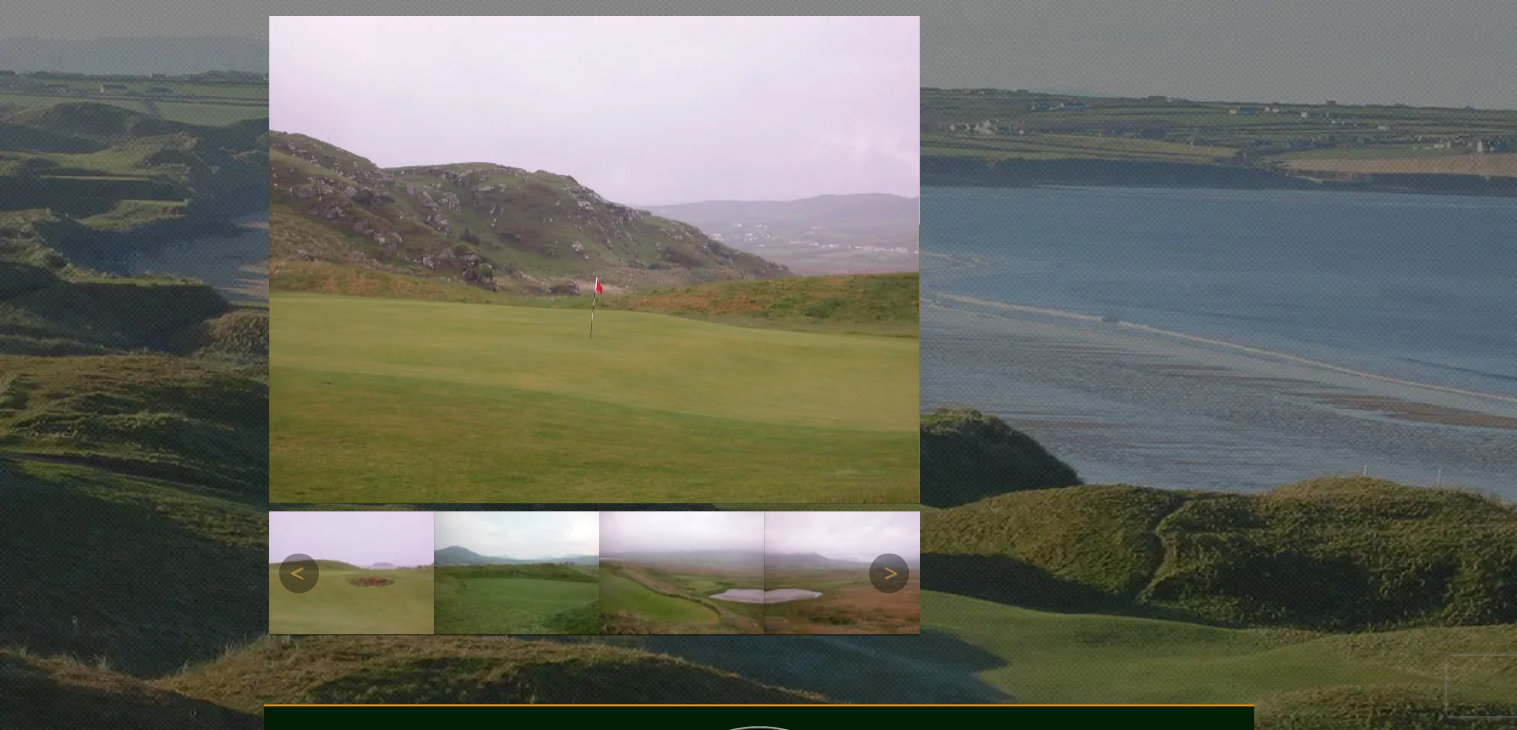 click at bounding box center (846, 572) 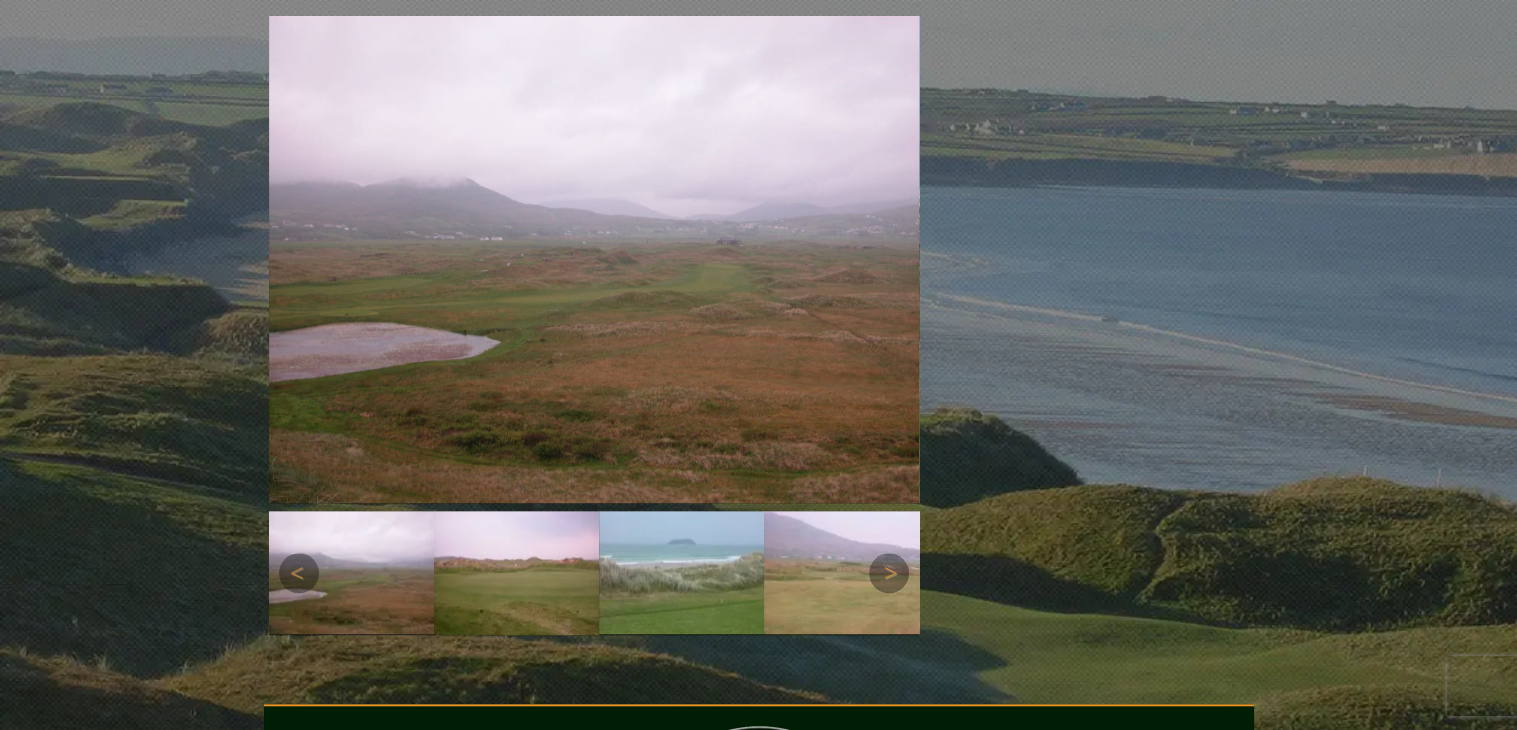 click at bounding box center [846, 572] 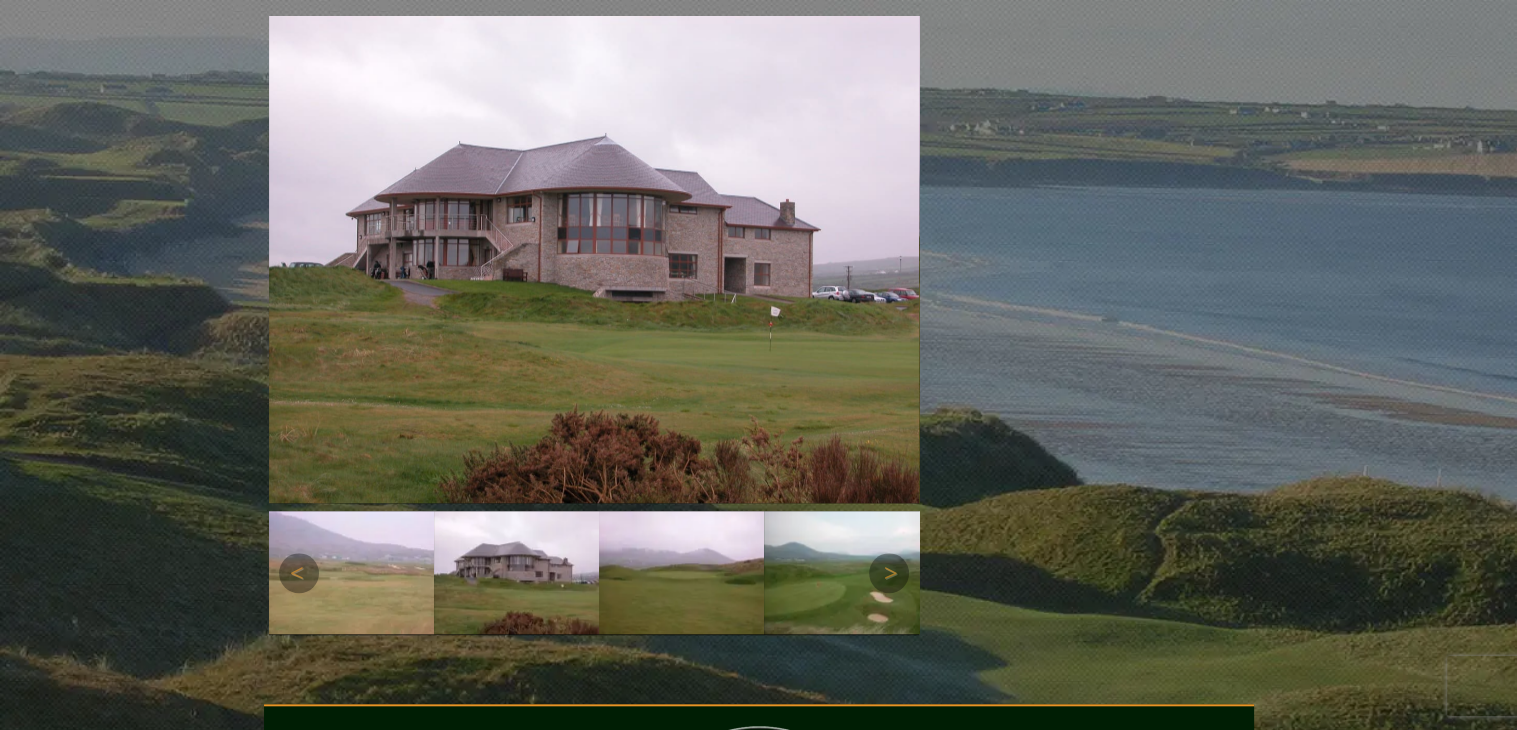 click at bounding box center [846, 572] 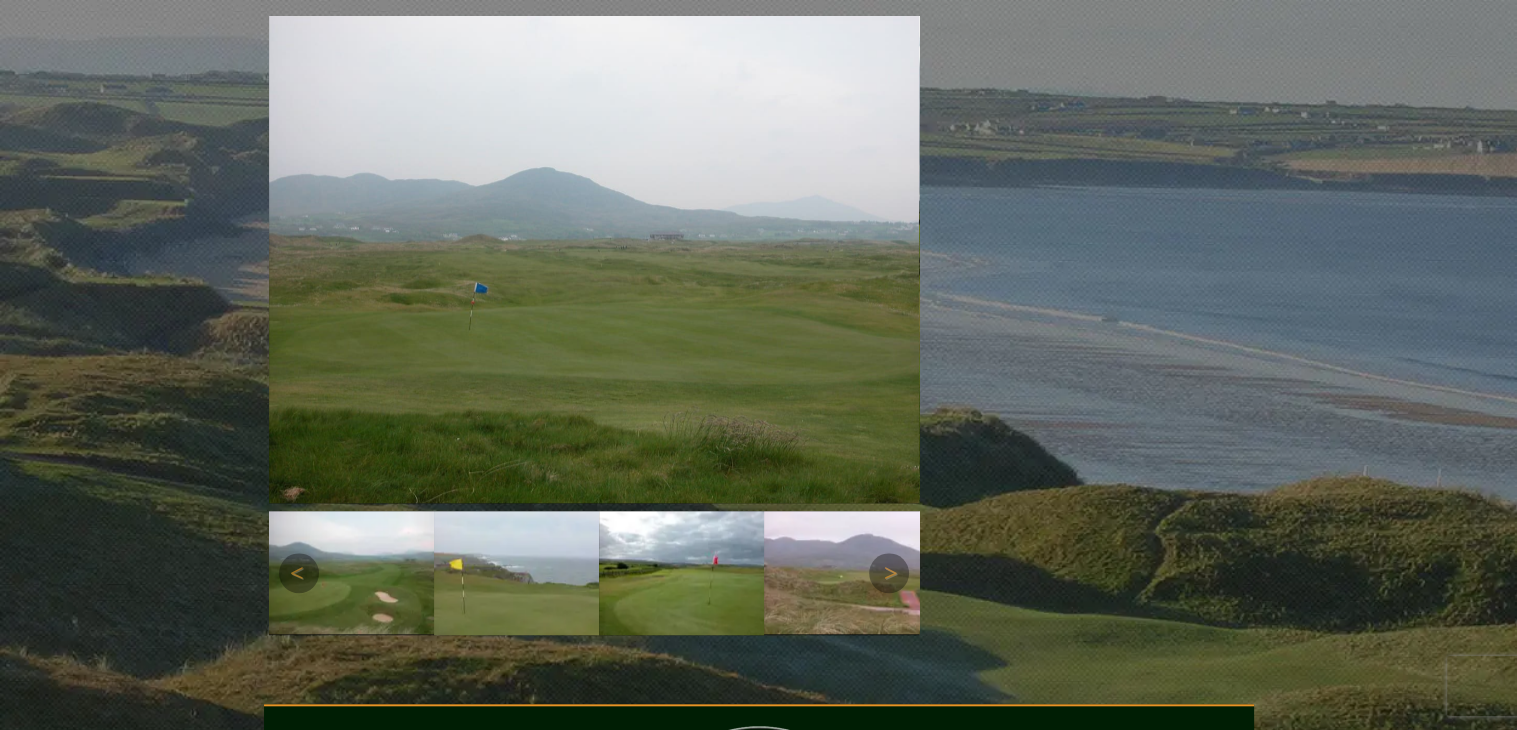 click at bounding box center [846, 572] 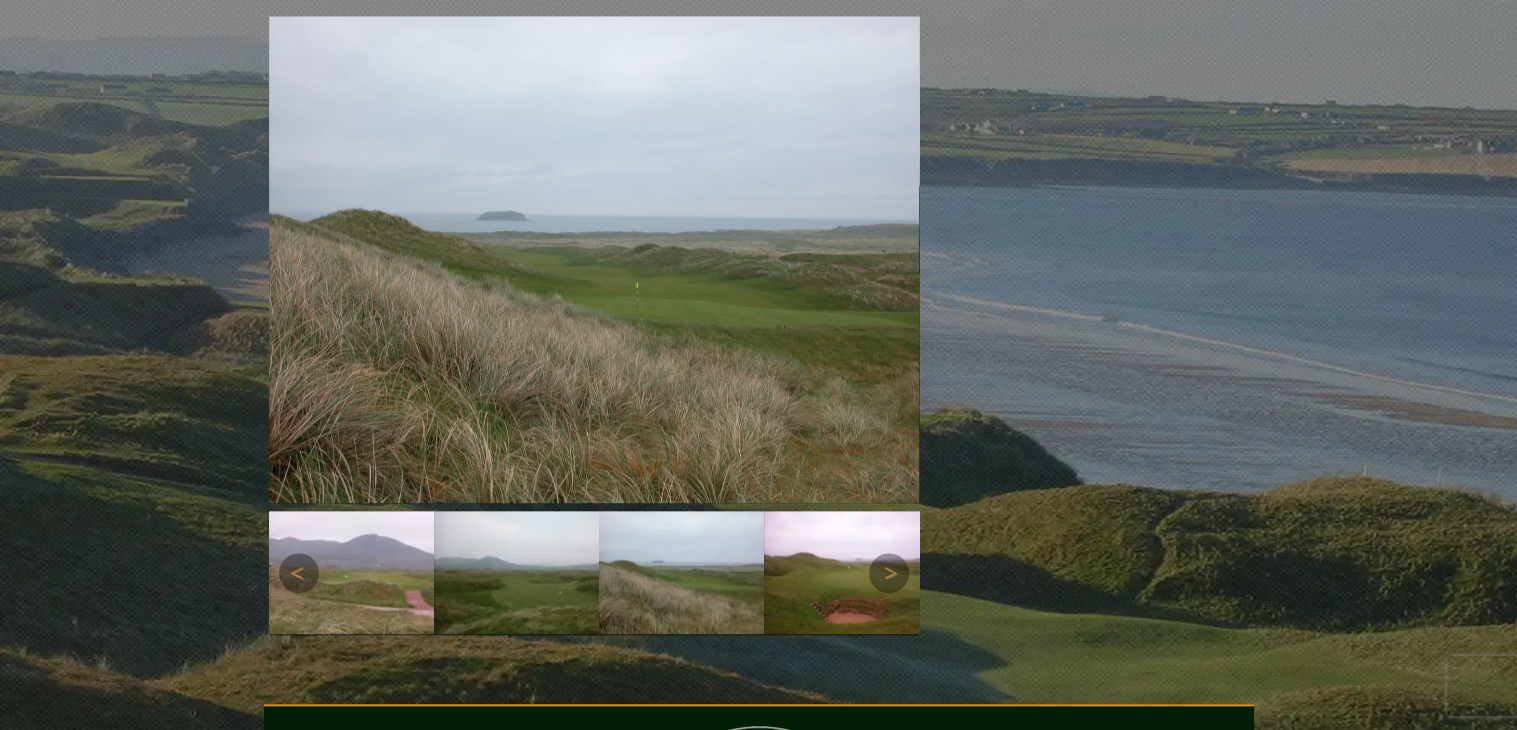 click at bounding box center (846, 572) 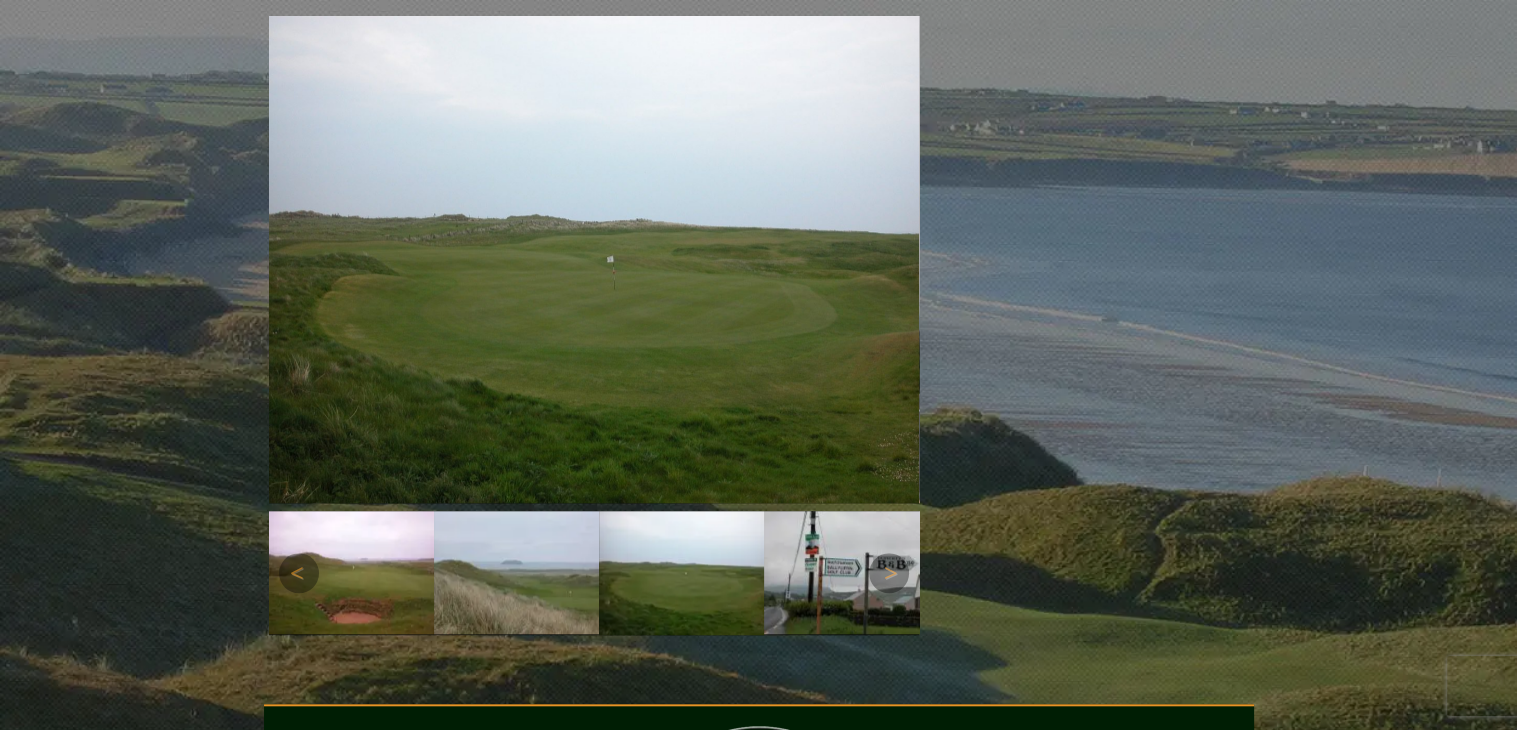 click at bounding box center [846, 572] 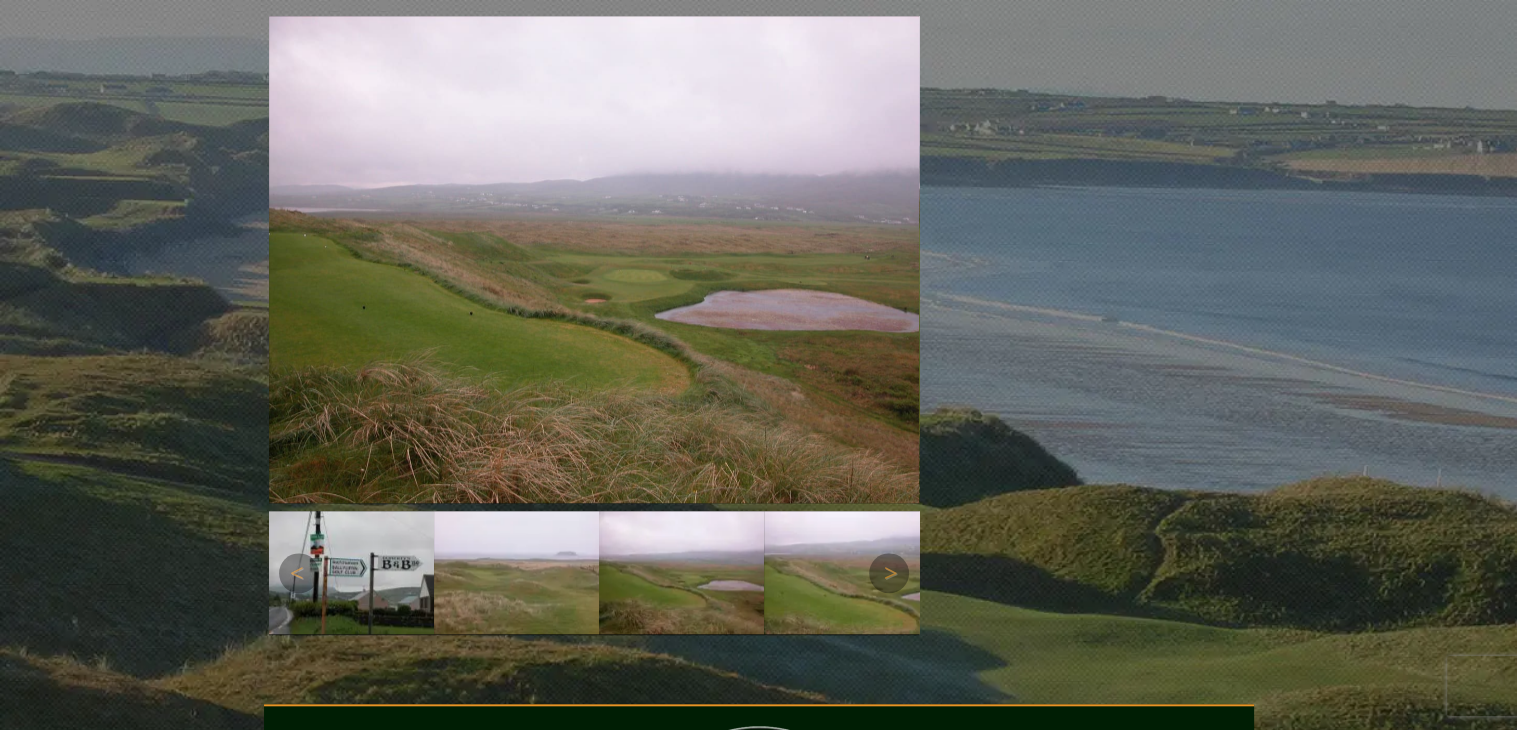 click at bounding box center (846, 572) 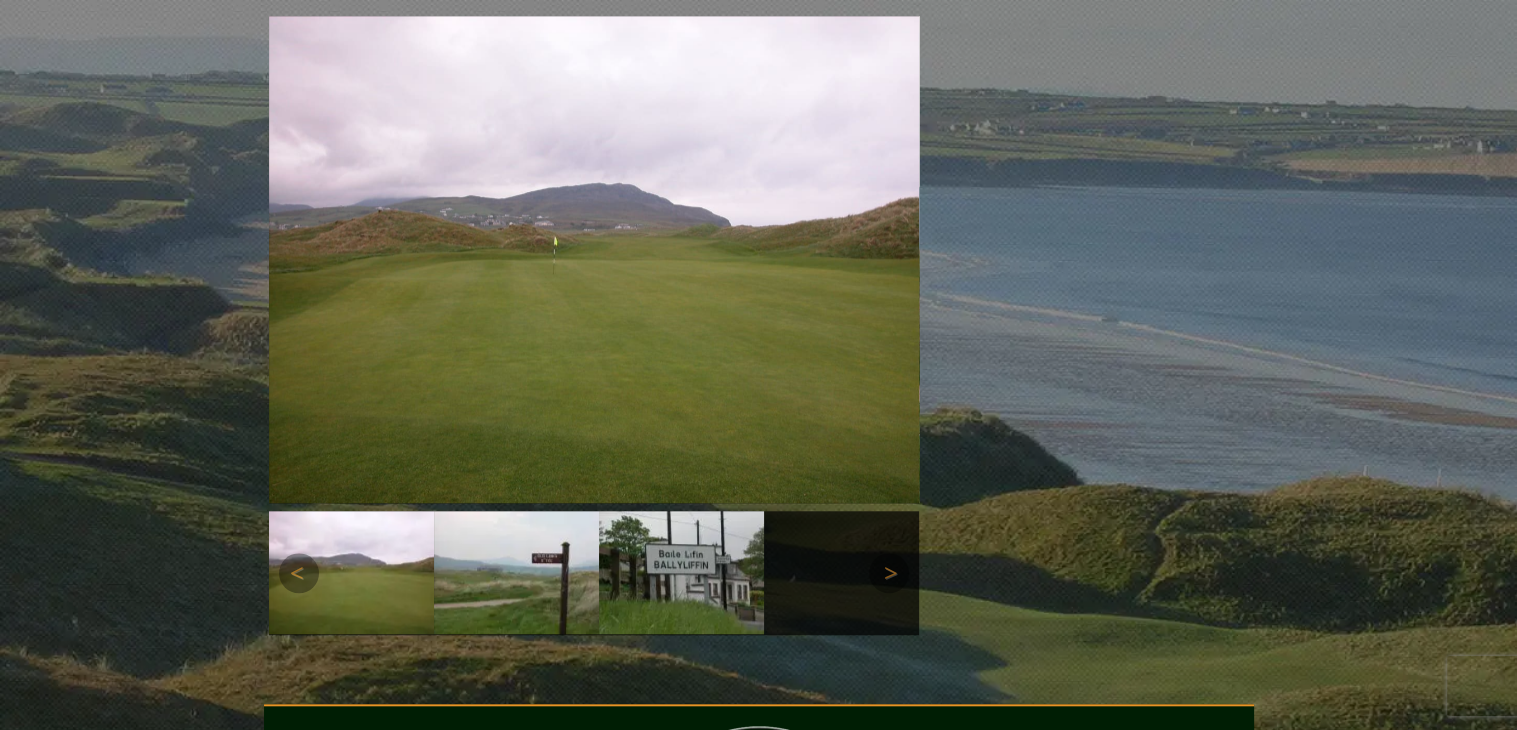 click at bounding box center [17264, 573] 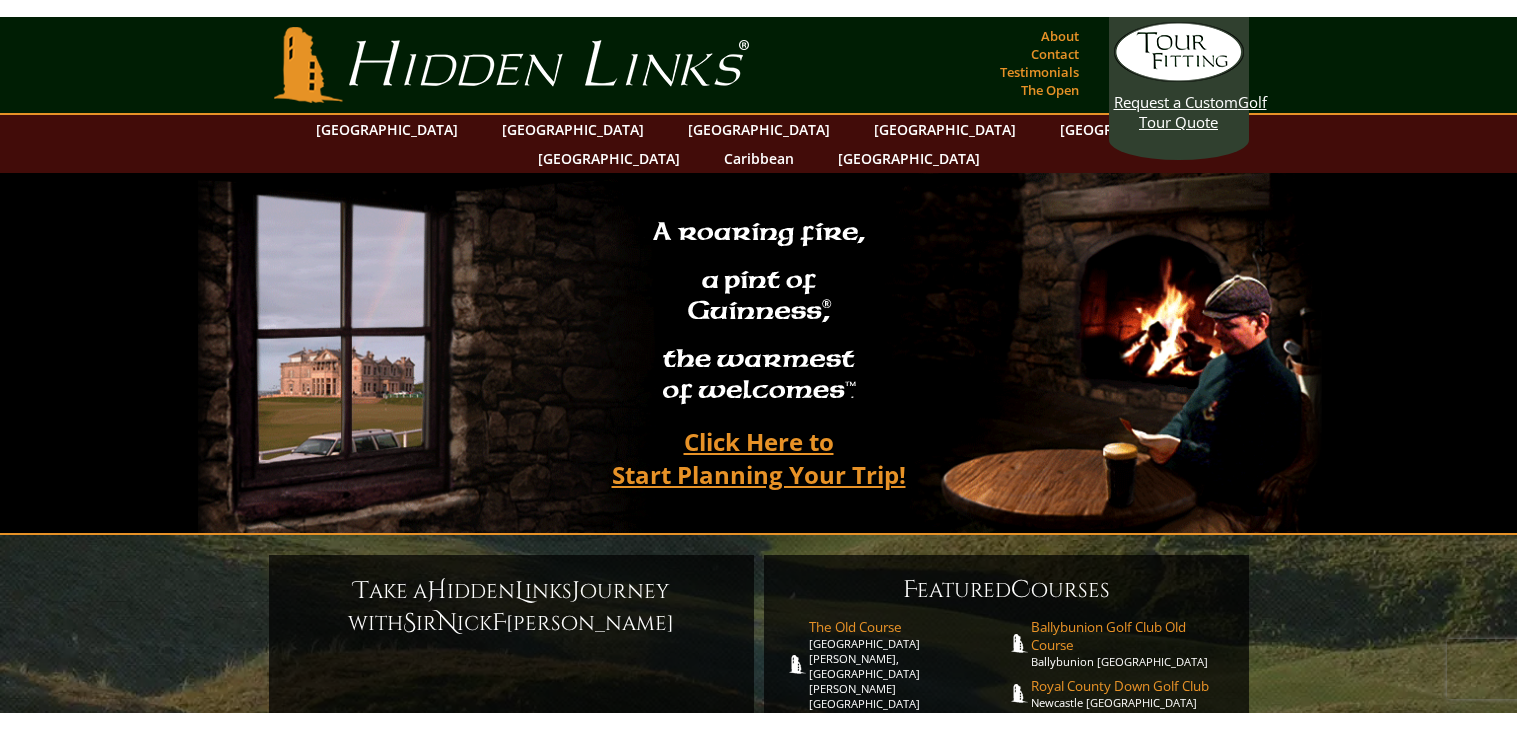 scroll, scrollTop: 0, scrollLeft: 0, axis: both 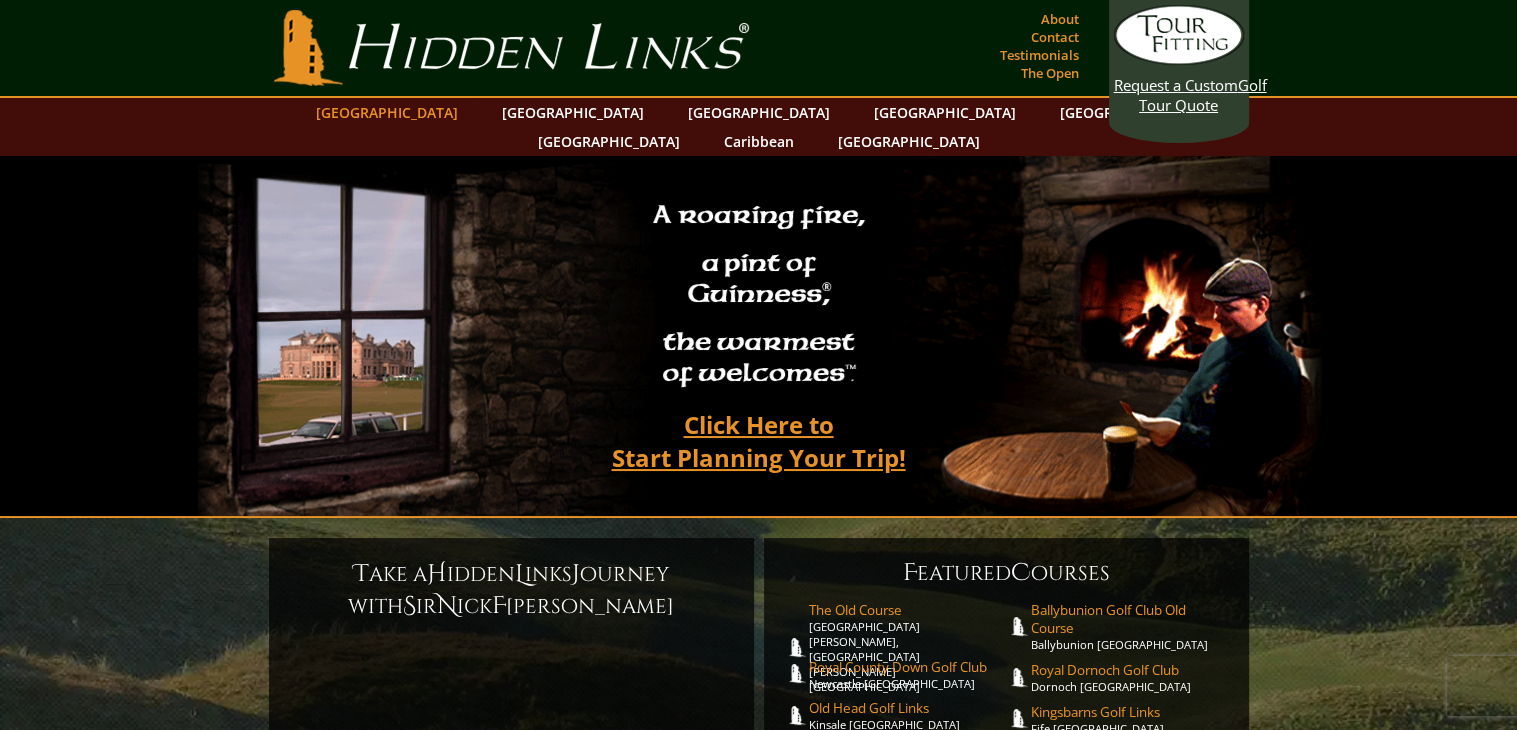 click on "[GEOGRAPHIC_DATA]" at bounding box center [387, 112] 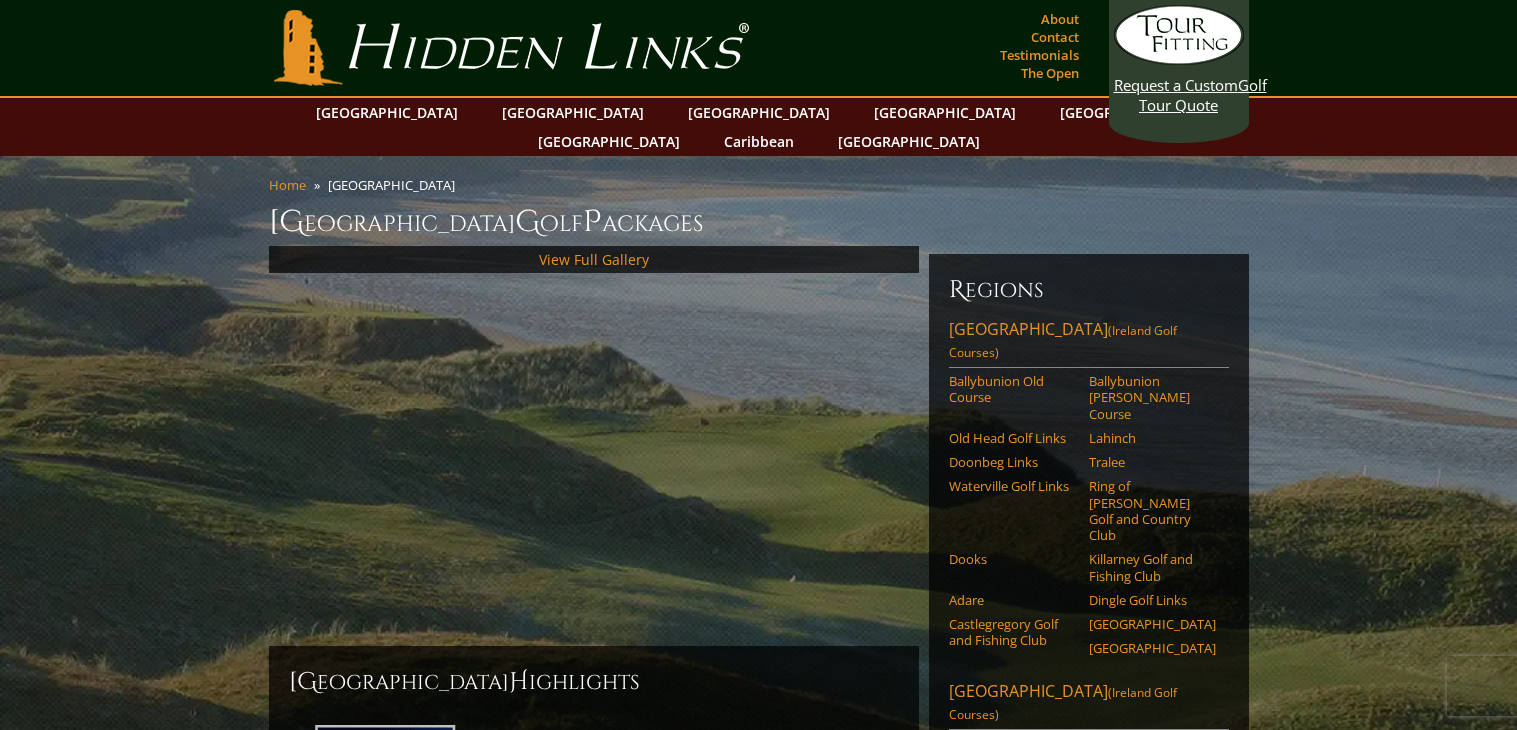 scroll, scrollTop: 0, scrollLeft: 0, axis: both 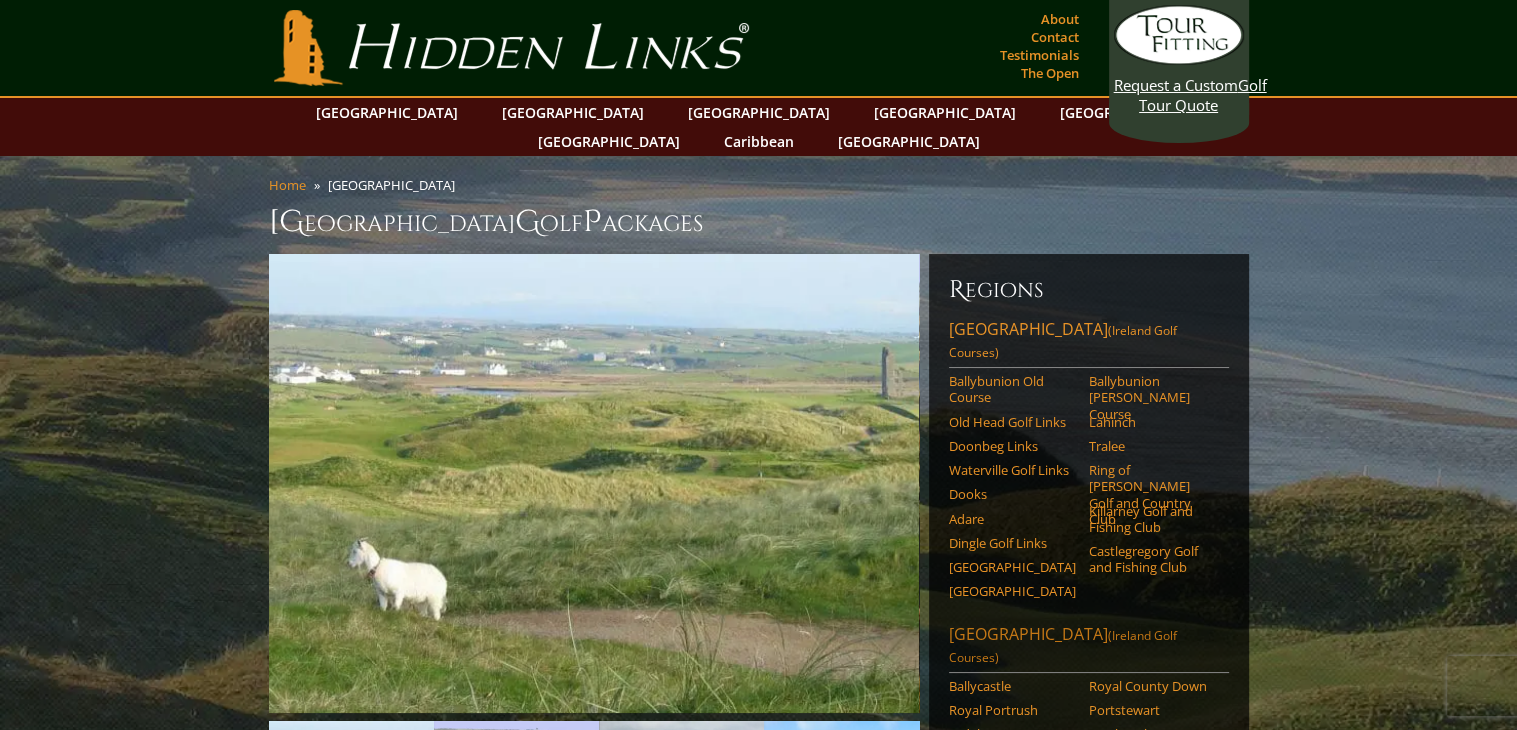 click on "(Ireland Golf Courses)" at bounding box center [1063, 646] 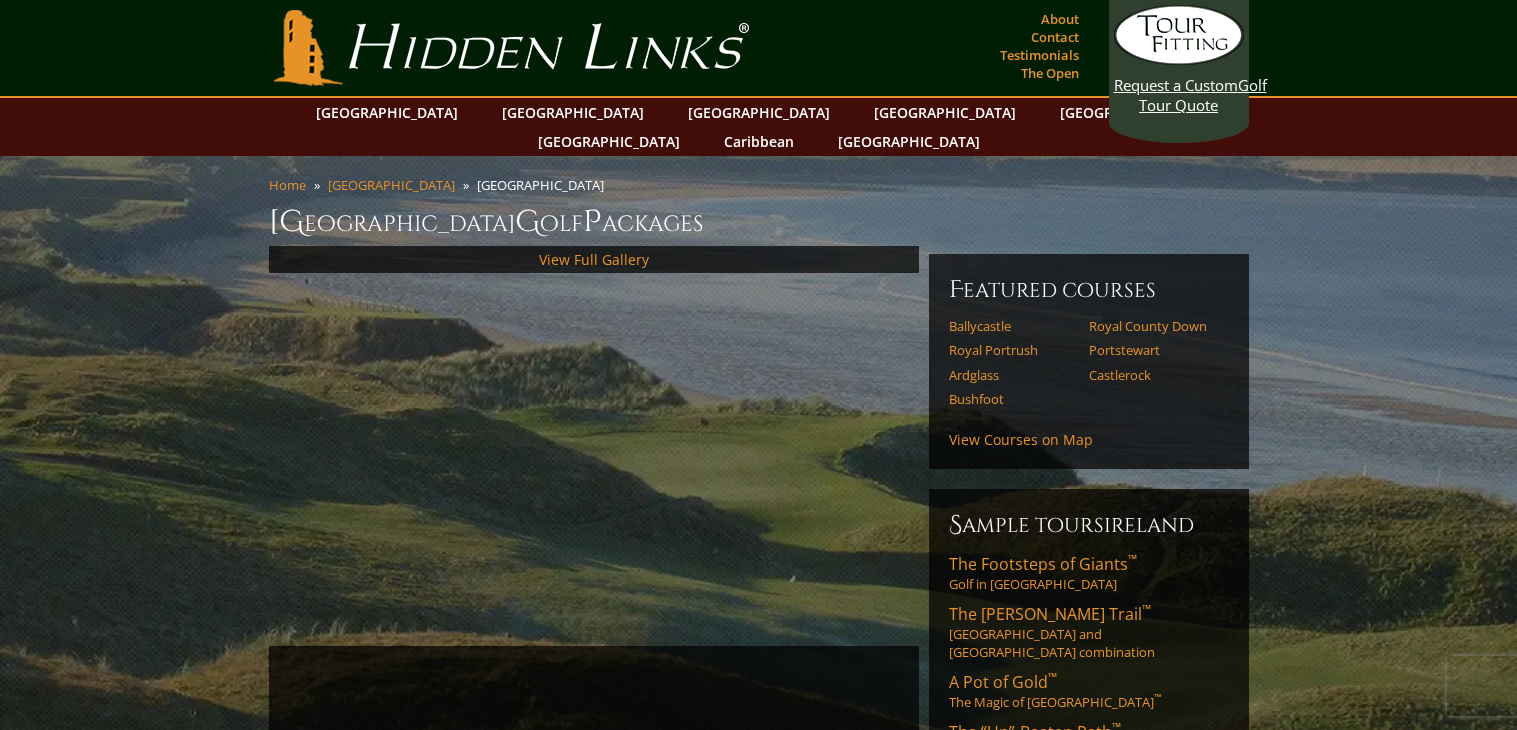 scroll, scrollTop: 0, scrollLeft: 0, axis: both 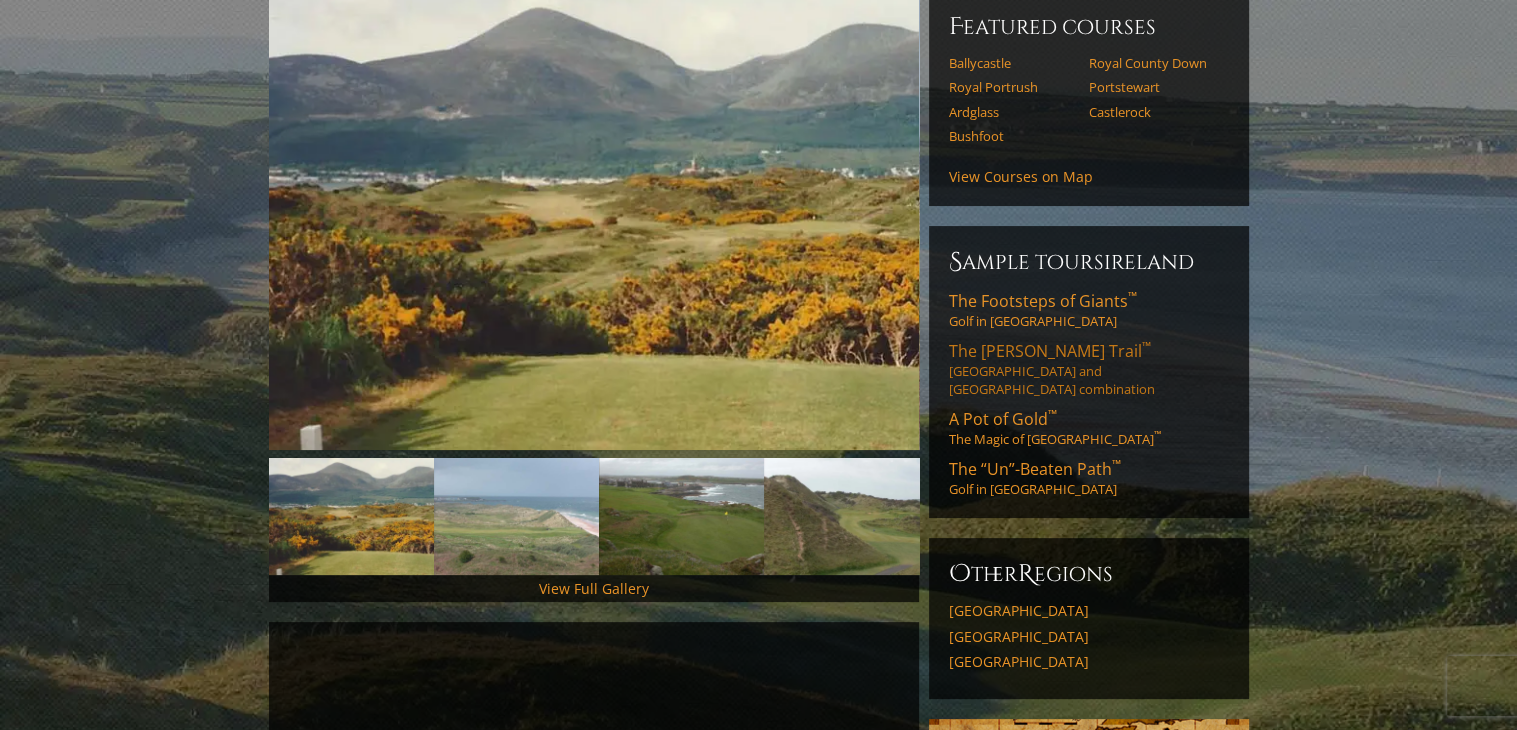 click on "The Stout Trail ™ Dublin and Northern Ireland combination" at bounding box center (1089, 369) 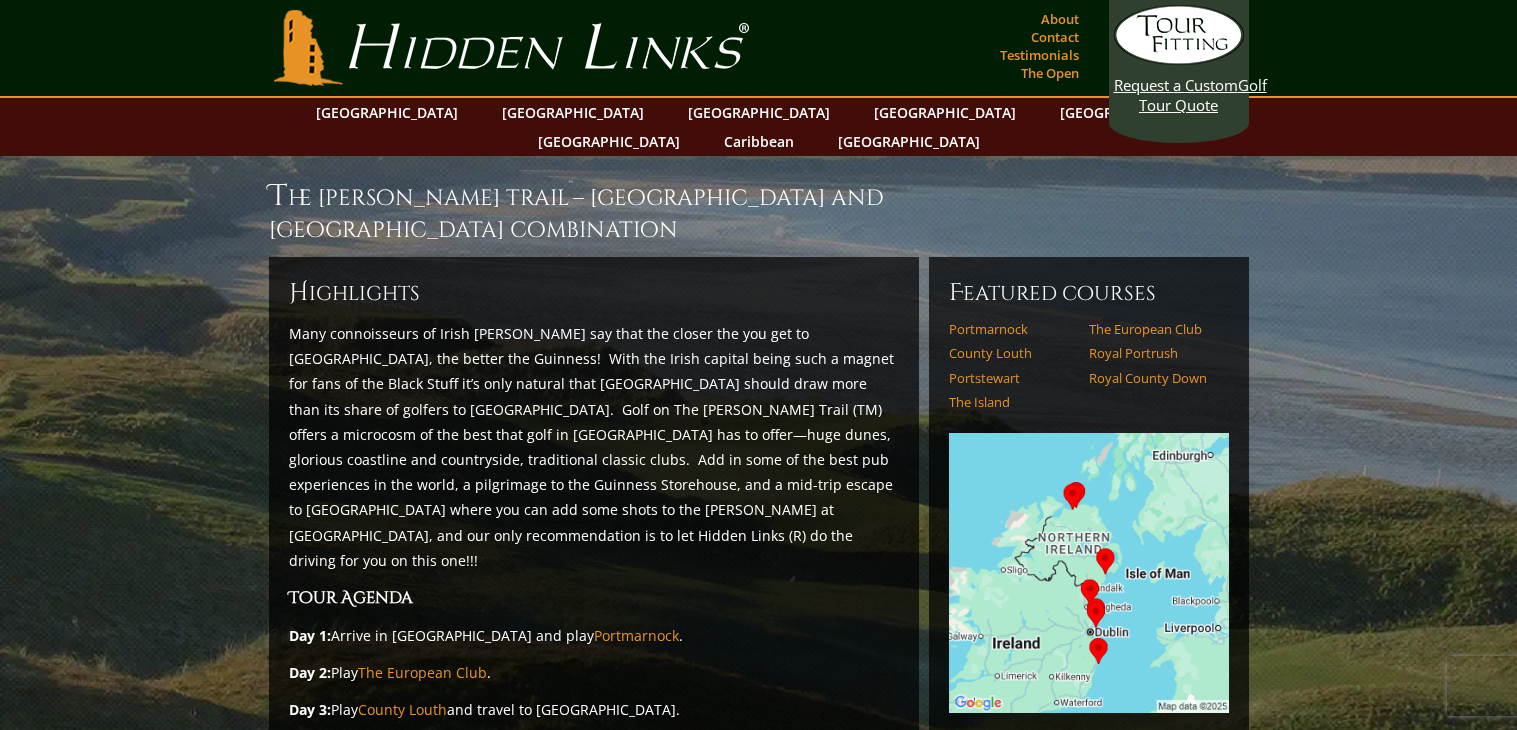 scroll, scrollTop: 0, scrollLeft: 0, axis: both 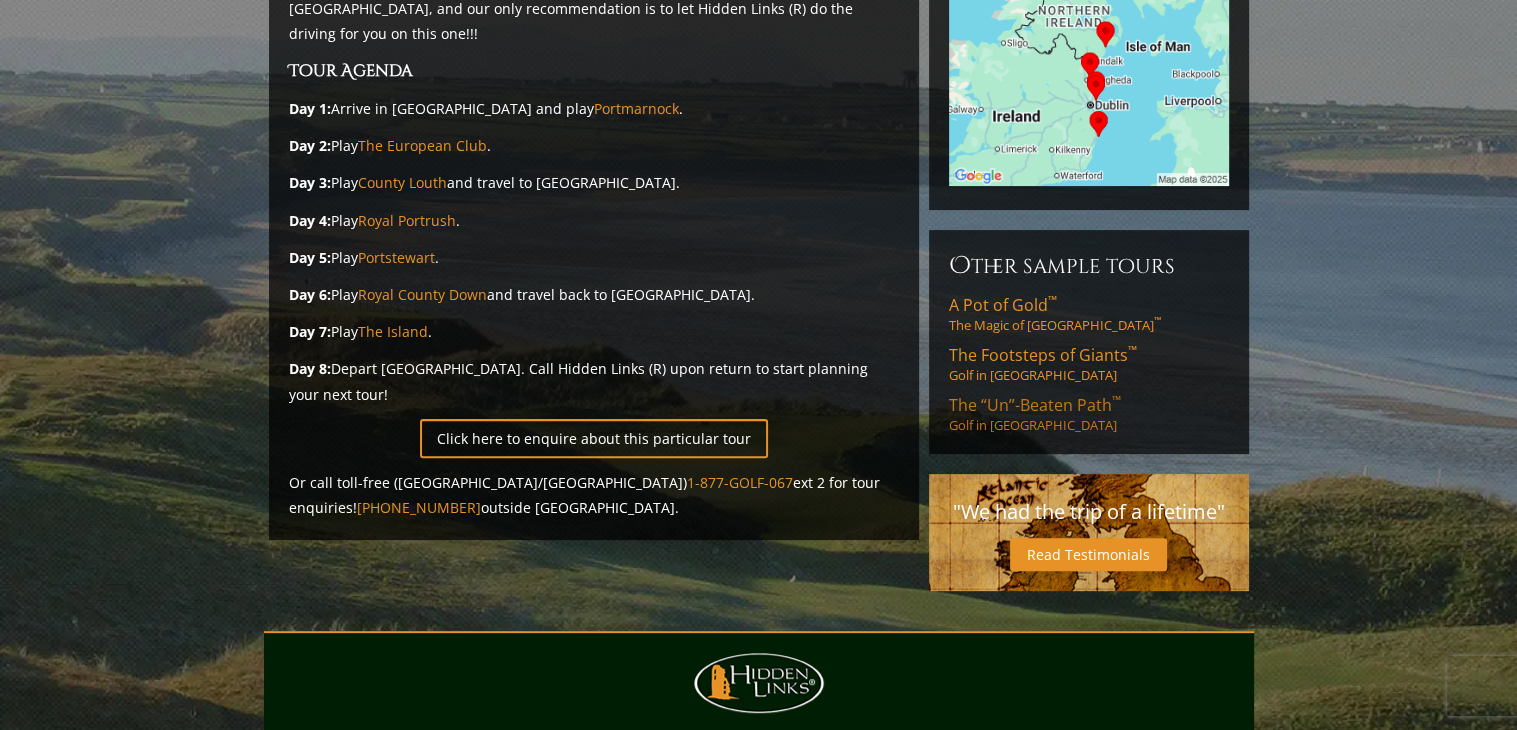click on "The “Un”-Beaten Path ™" at bounding box center (1035, 405) 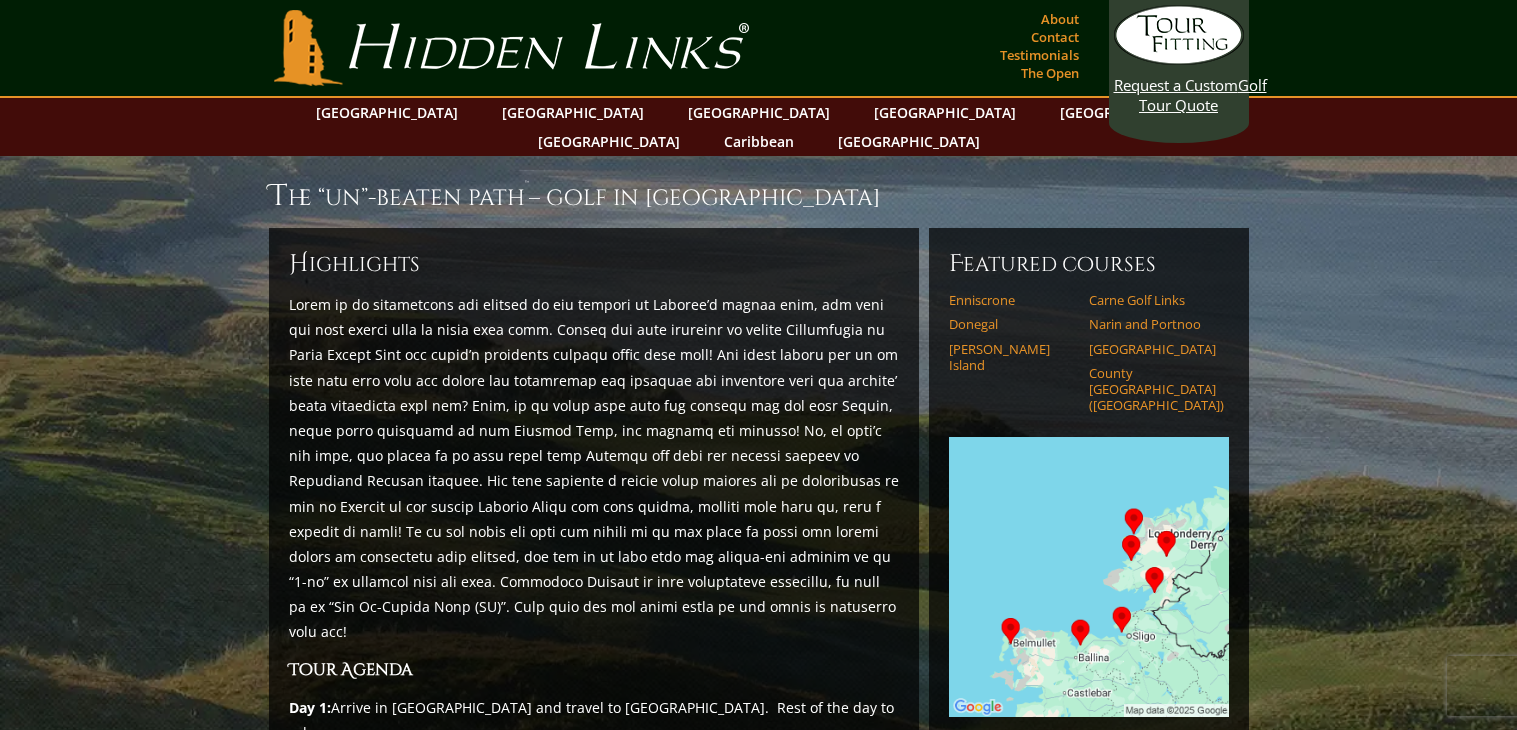 scroll, scrollTop: 0, scrollLeft: 0, axis: both 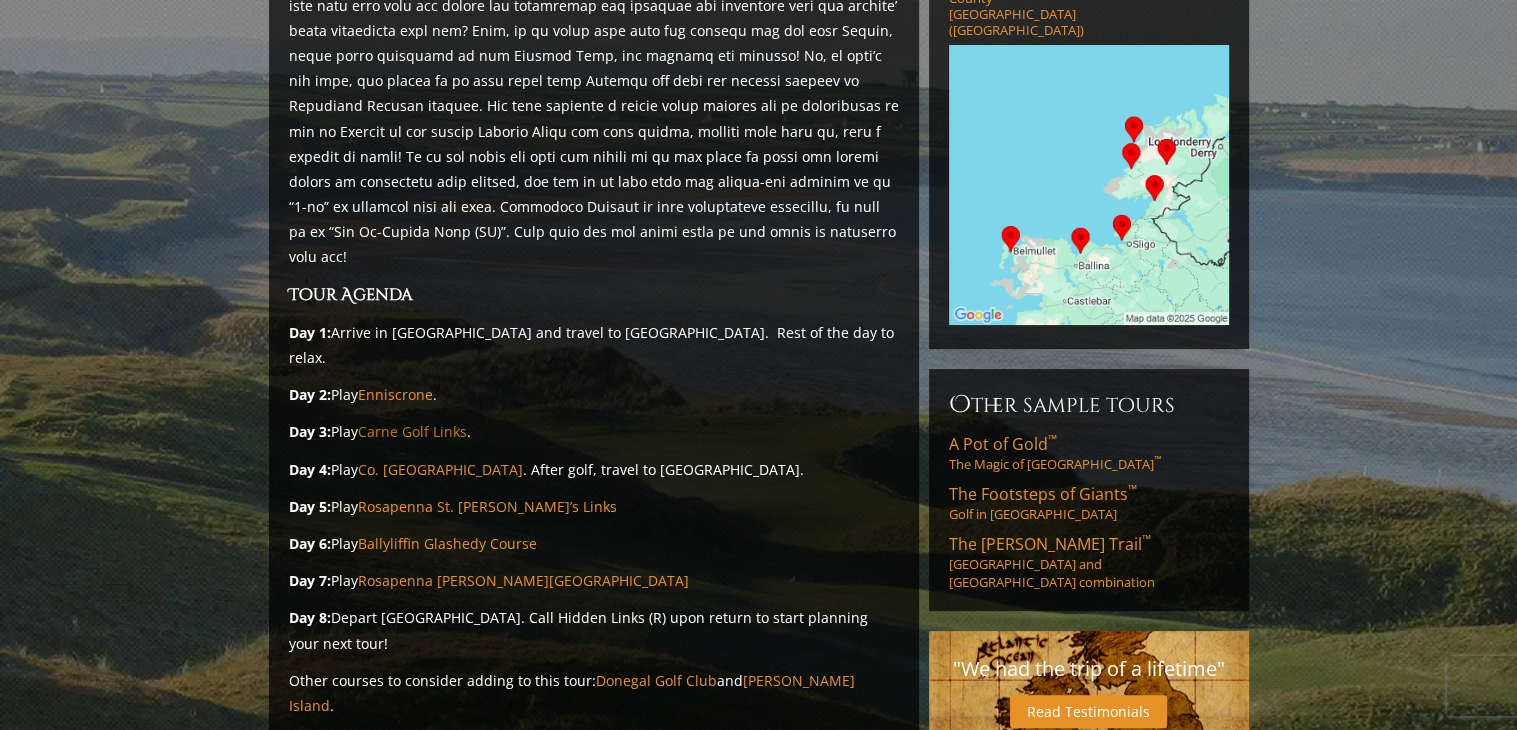 click on "Carne Golf Links" at bounding box center (412, 431) 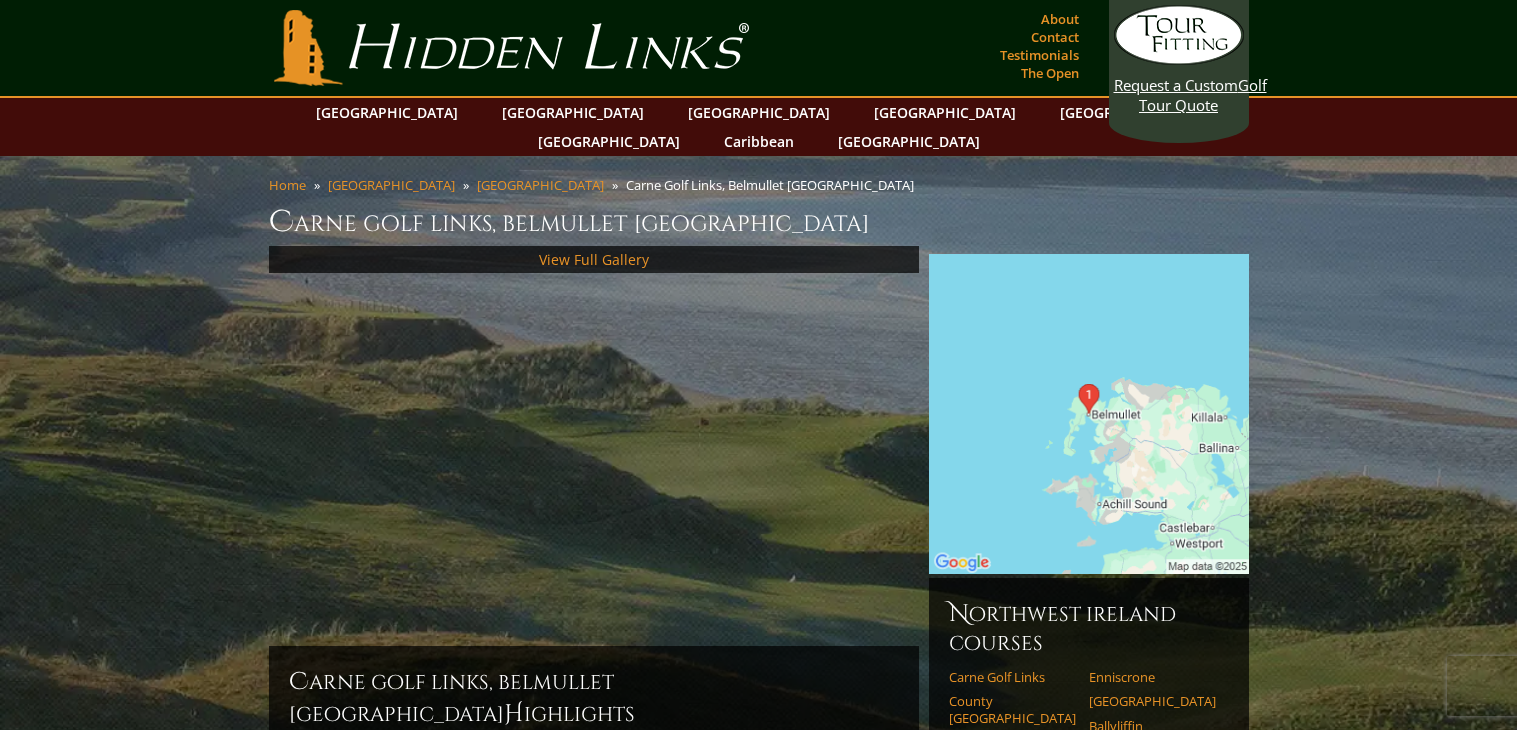 scroll, scrollTop: 0, scrollLeft: 0, axis: both 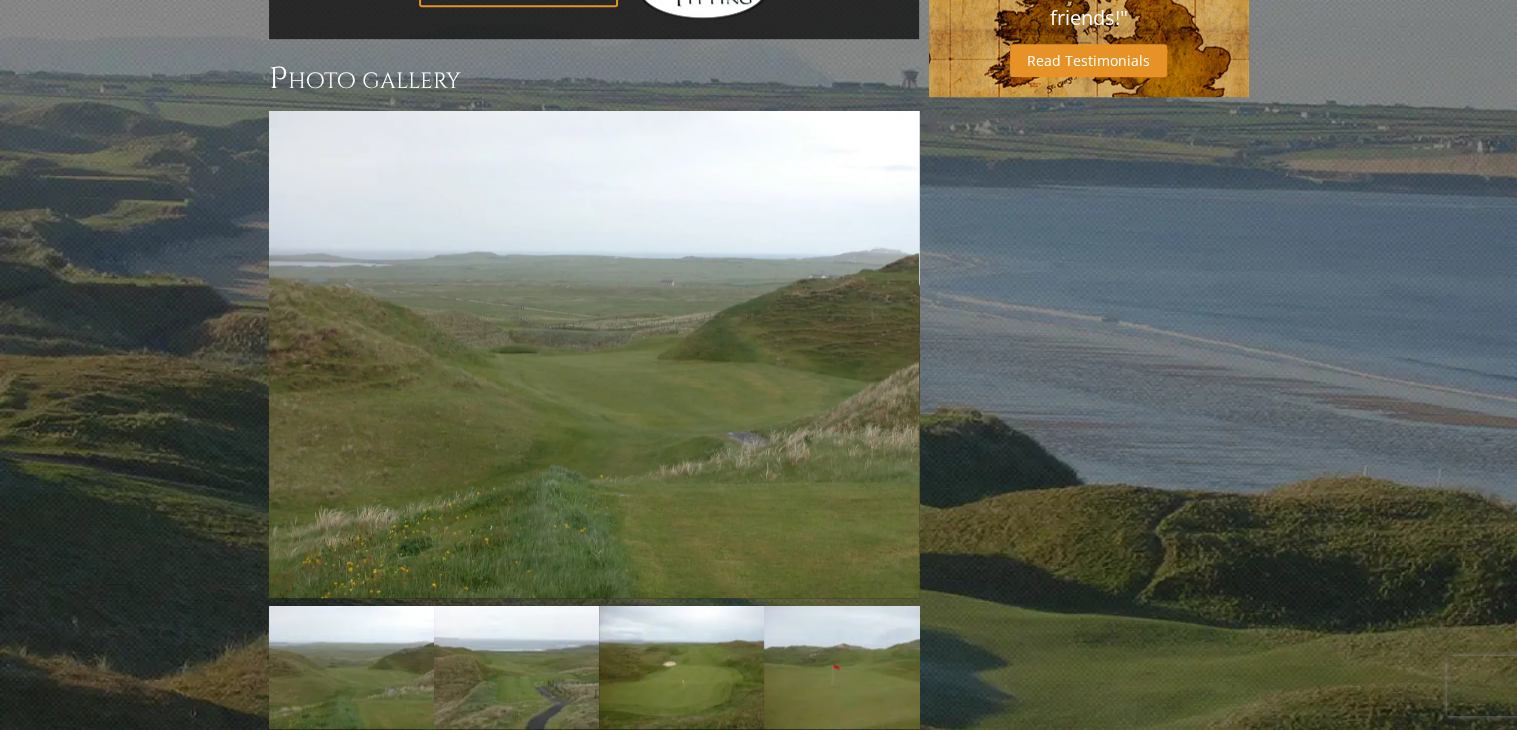 drag, startPoint x: 1518, startPoint y: 141, endPoint x: 1532, endPoint y: 558, distance: 417.23495 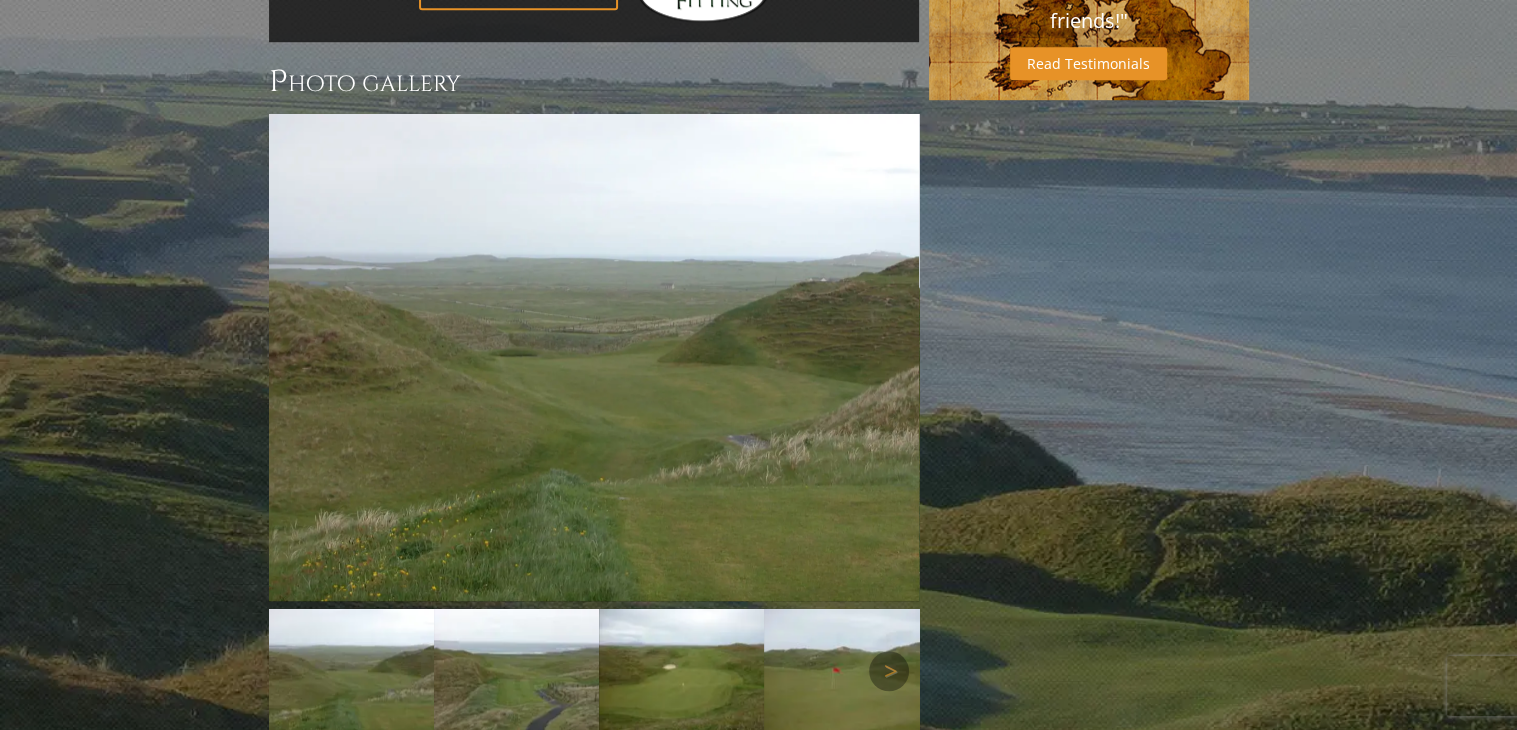 click at bounding box center (351, 670) 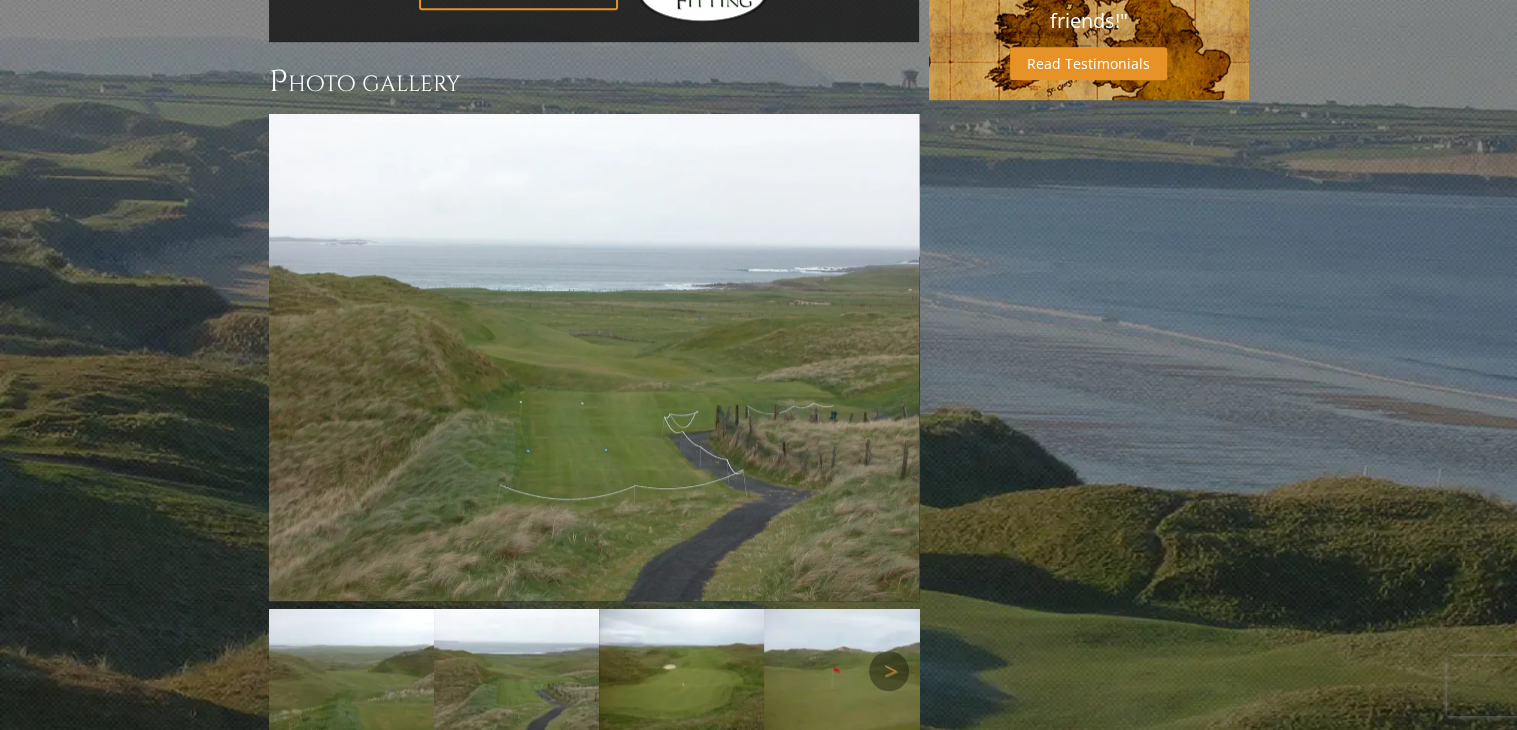 click at bounding box center [681, 670] 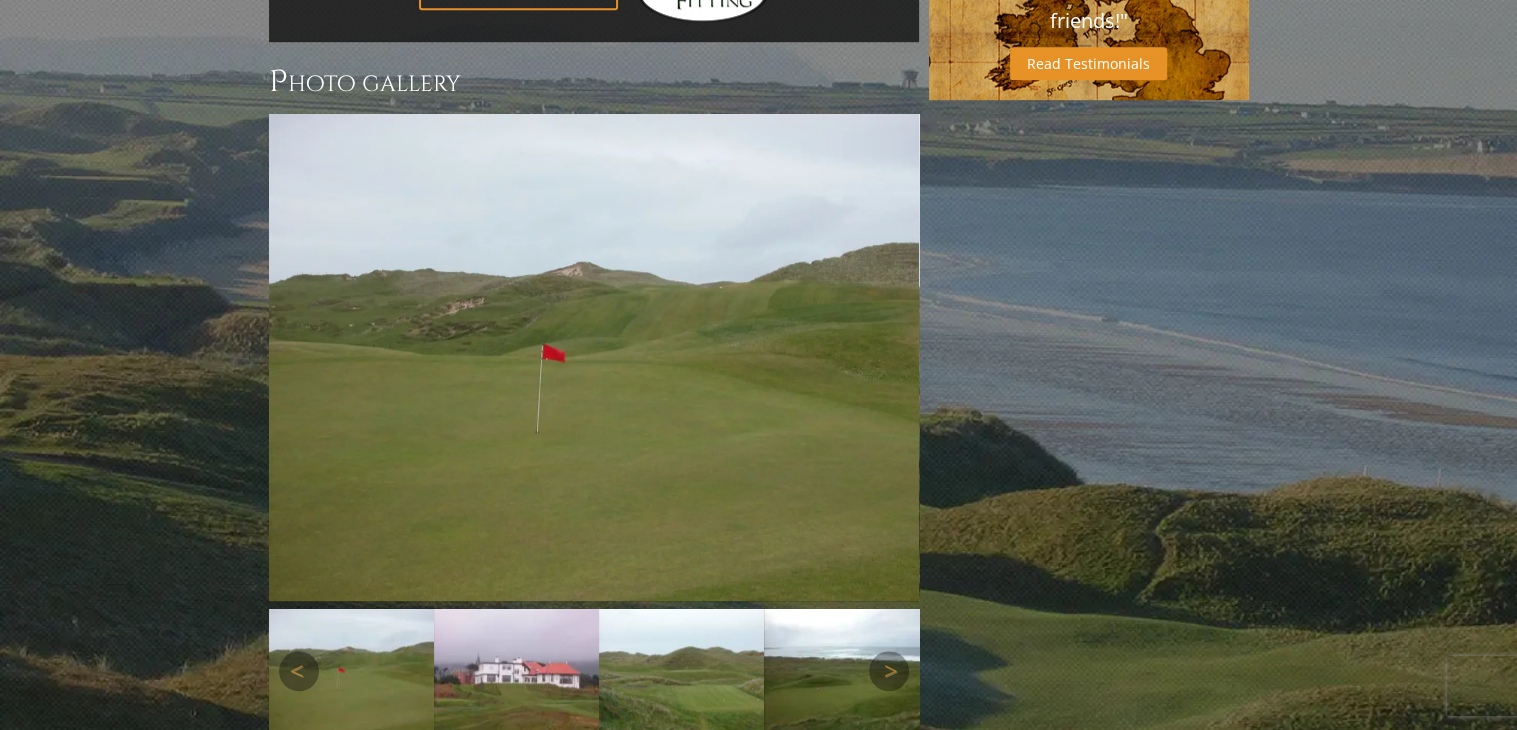 click at bounding box center (846, 670) 